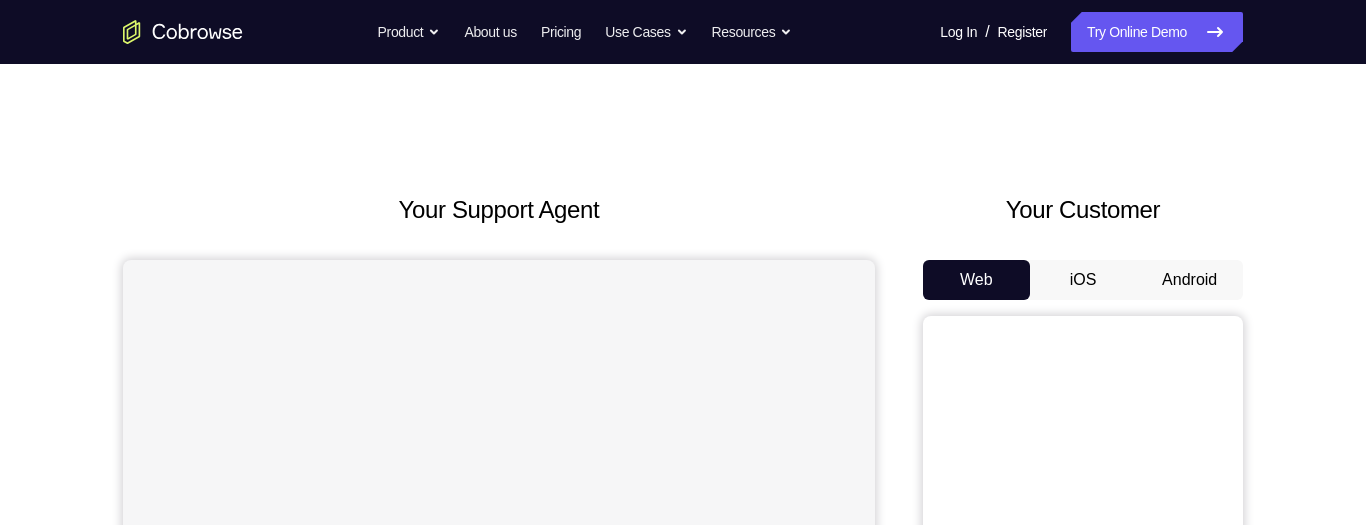scroll, scrollTop: 0, scrollLeft: 0, axis: both 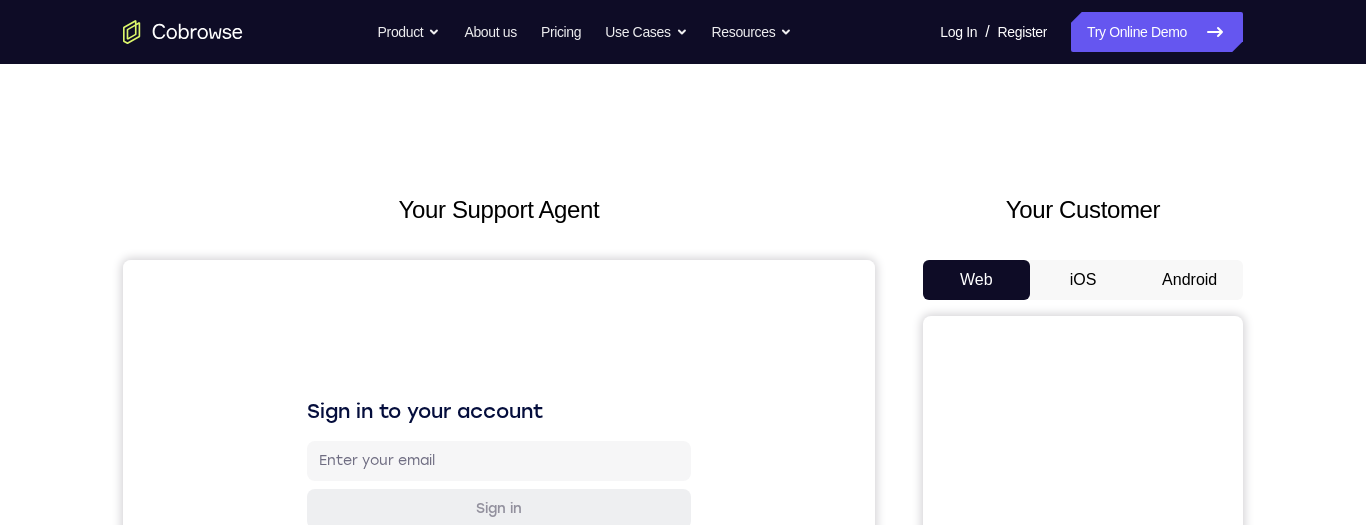 click on "Android" at bounding box center (1189, 280) 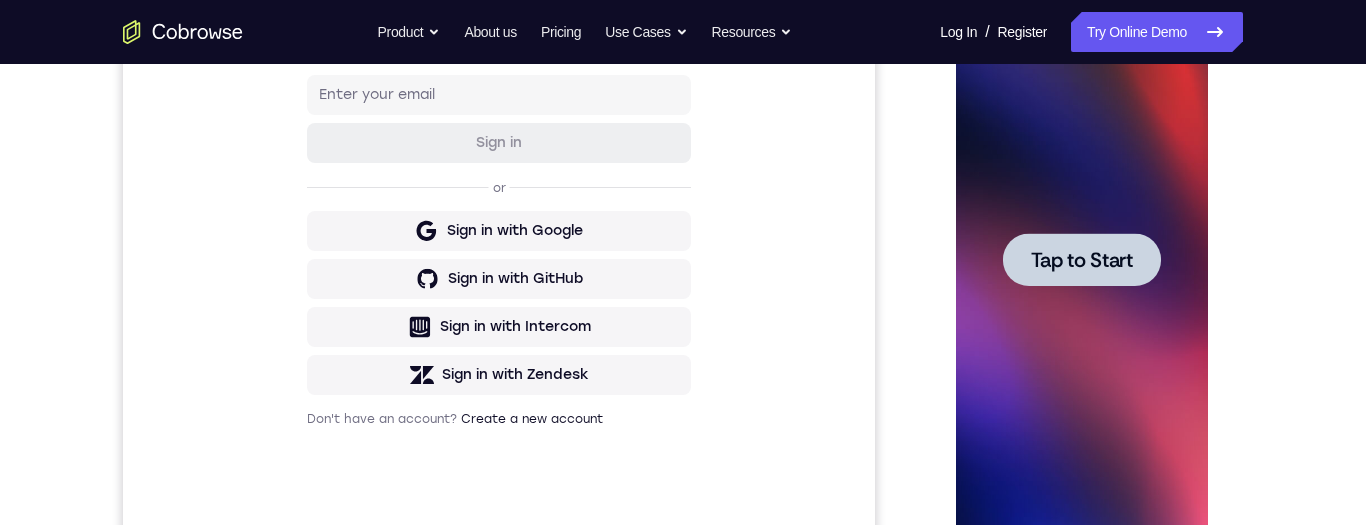 scroll, scrollTop: 0, scrollLeft: 0, axis: both 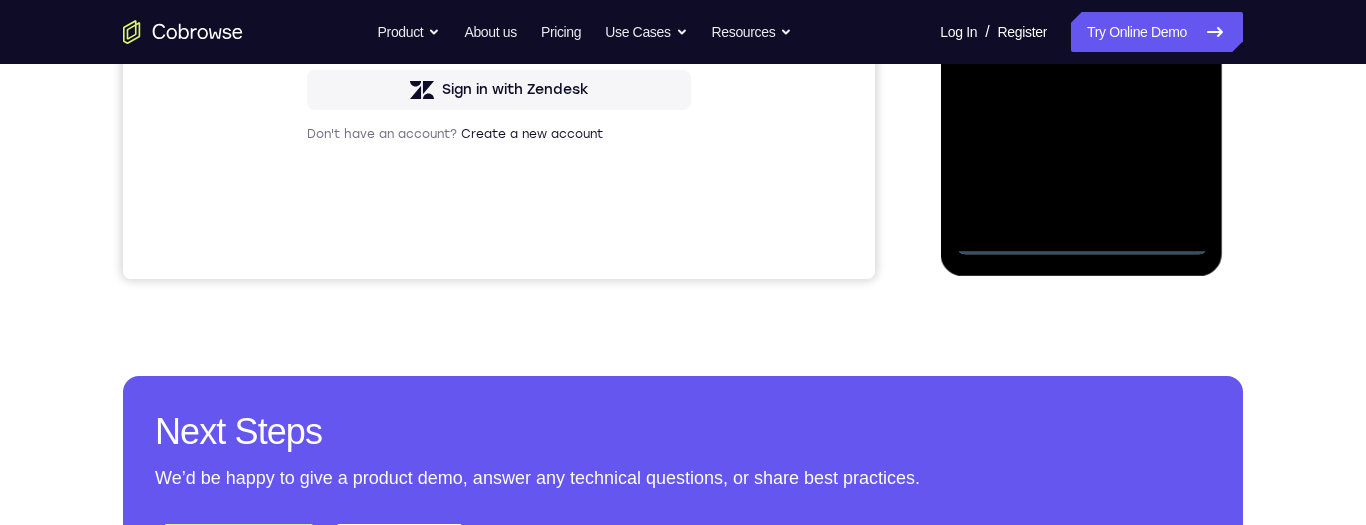 click at bounding box center (1081, -25) 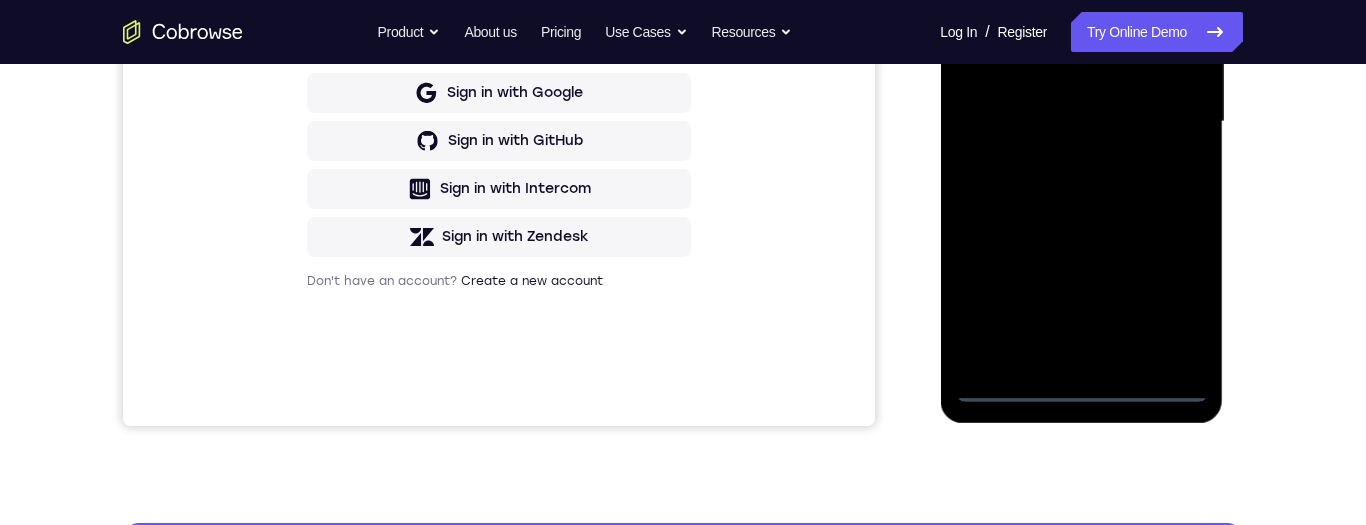 scroll, scrollTop: 398, scrollLeft: 0, axis: vertical 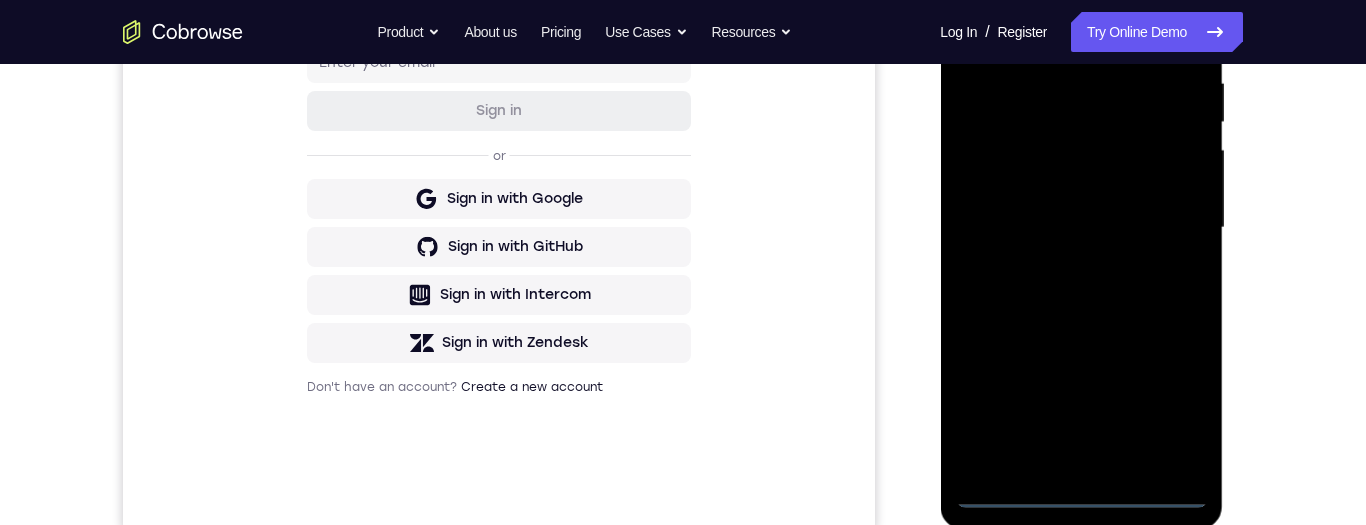 click at bounding box center [1081, 228] 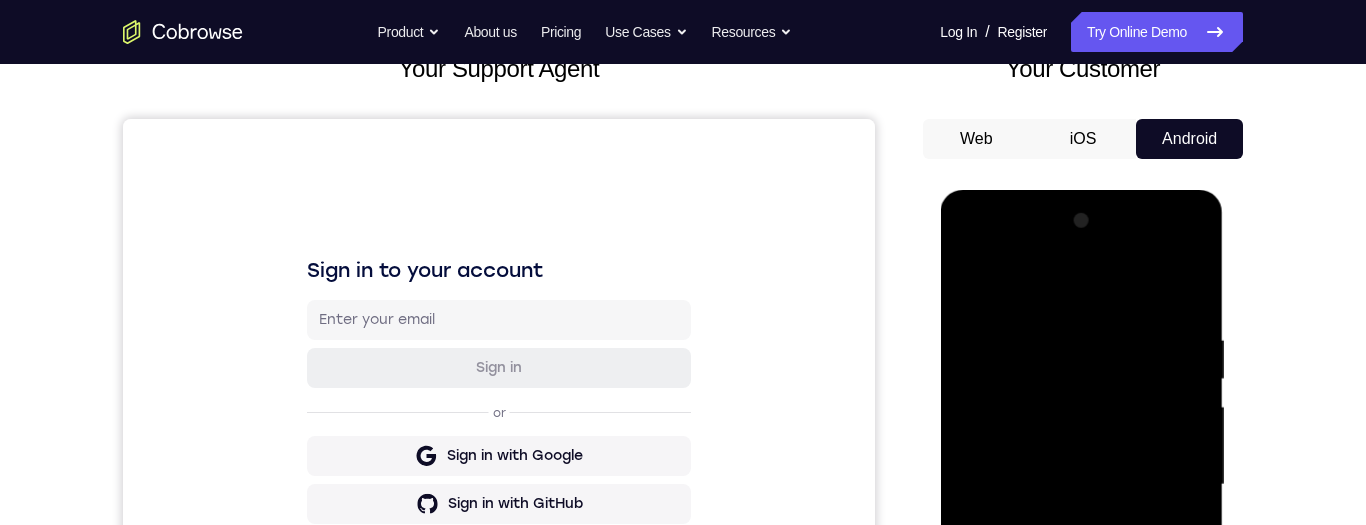 scroll, scrollTop: 130, scrollLeft: 0, axis: vertical 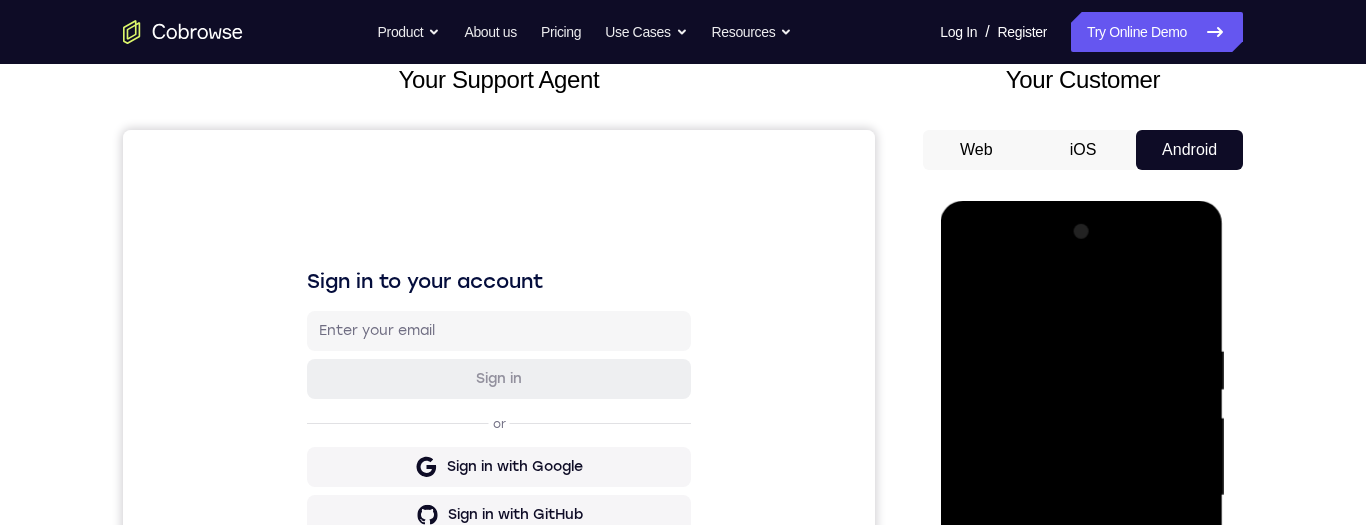 click at bounding box center (1081, 496) 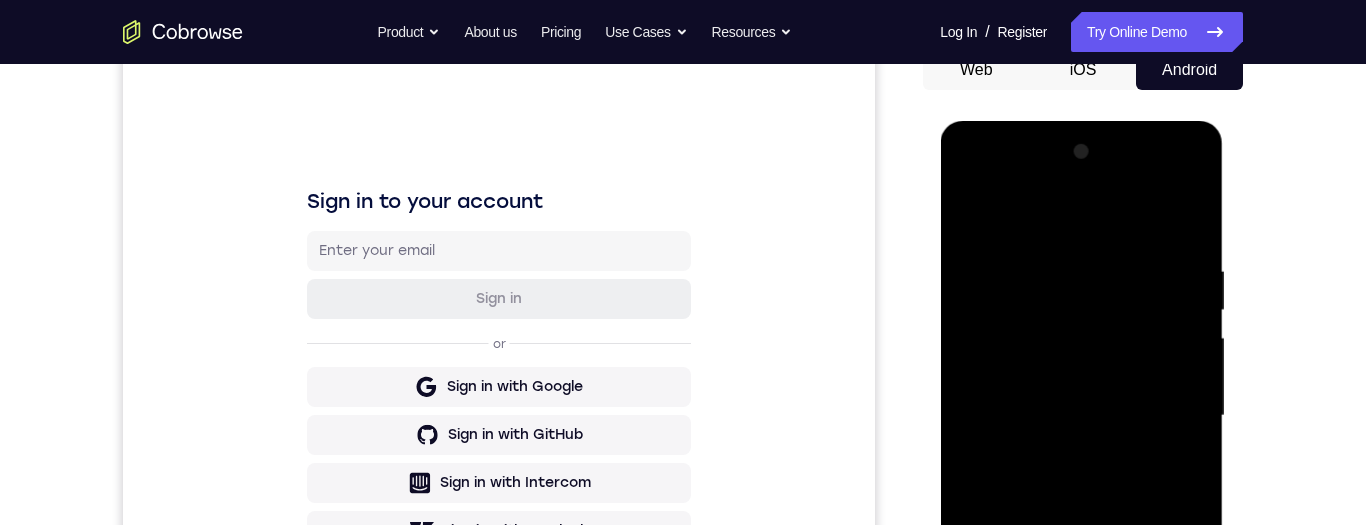 click at bounding box center [1081, 416] 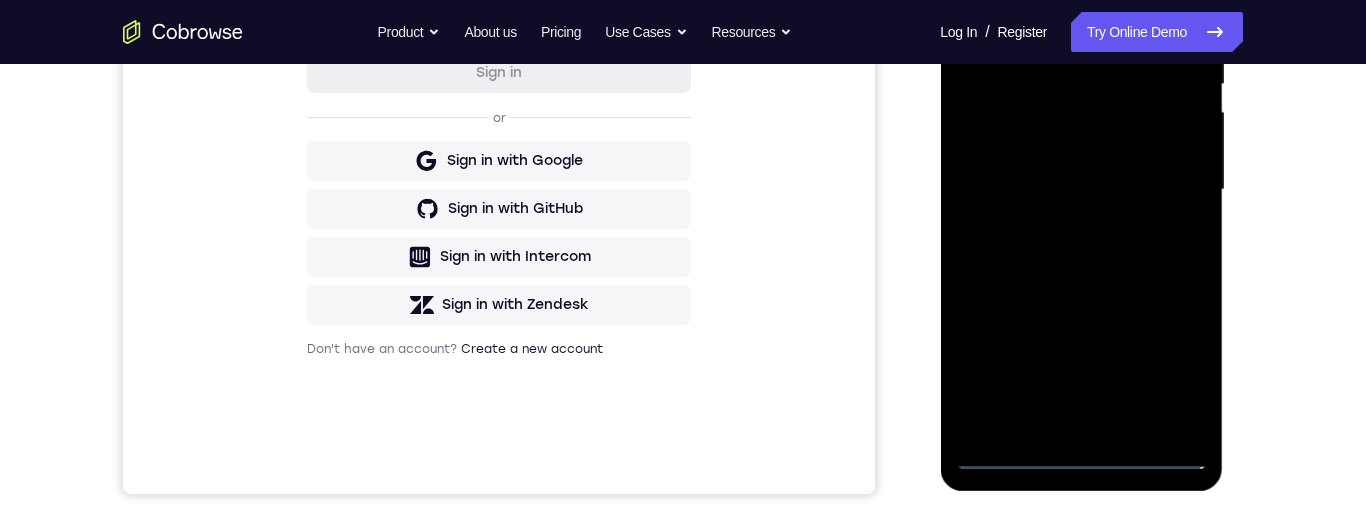 scroll, scrollTop: 434, scrollLeft: 0, axis: vertical 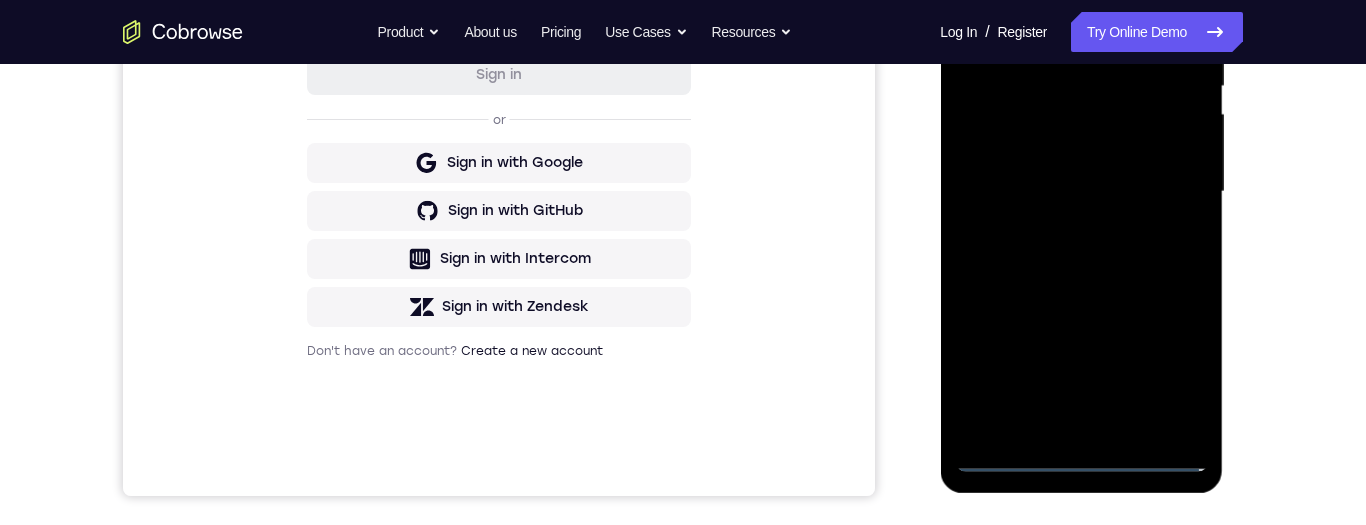 click at bounding box center (1081, 192) 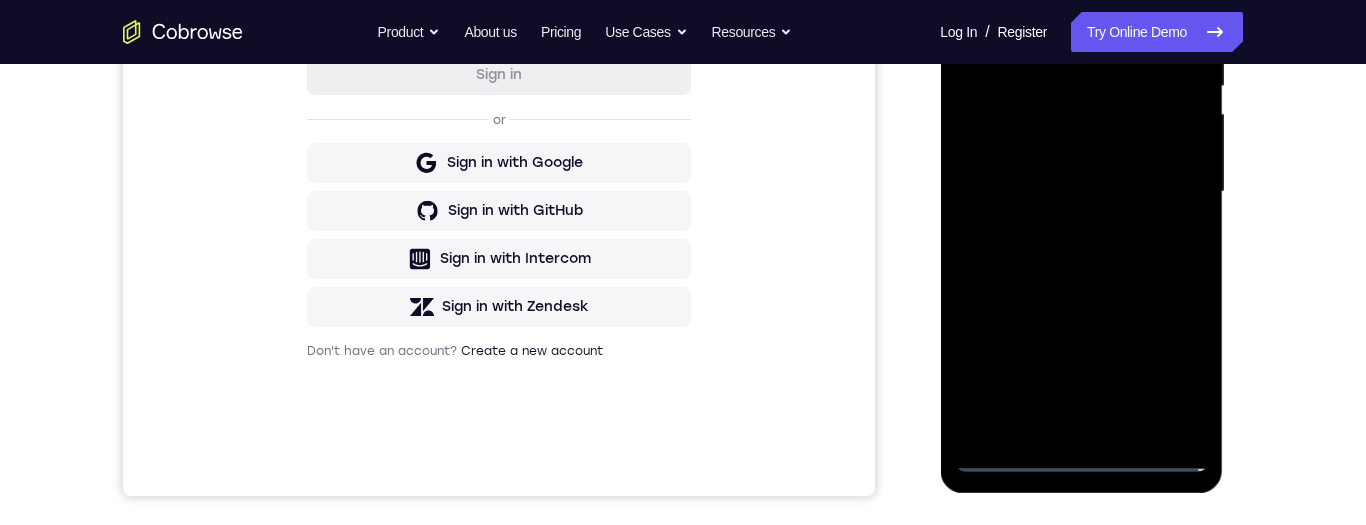 click at bounding box center (1081, 192) 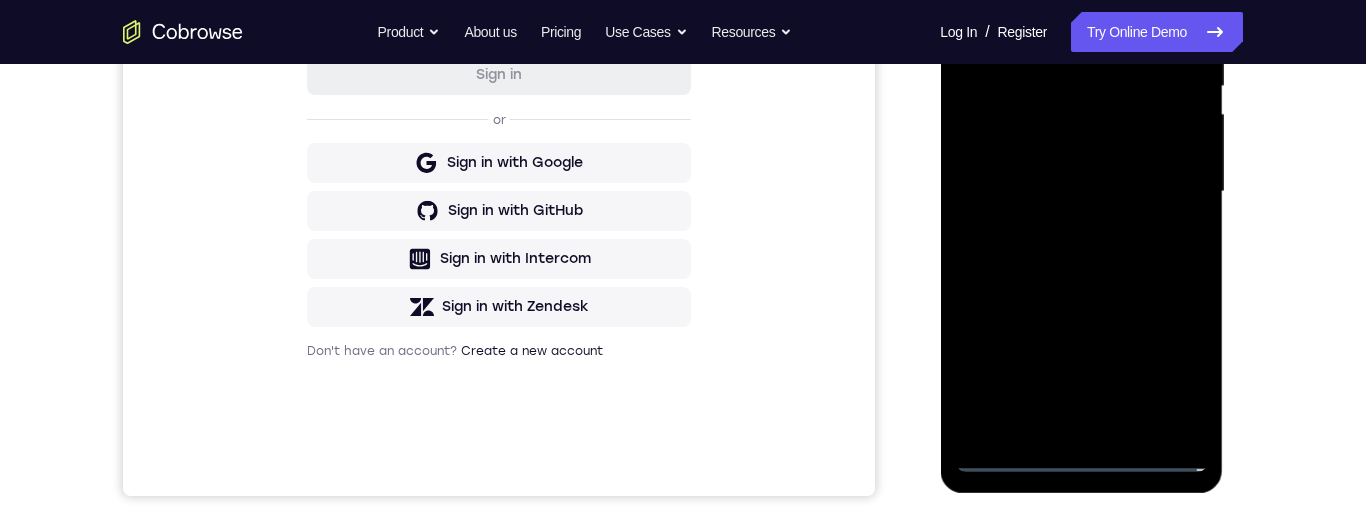 click at bounding box center (1081, 192) 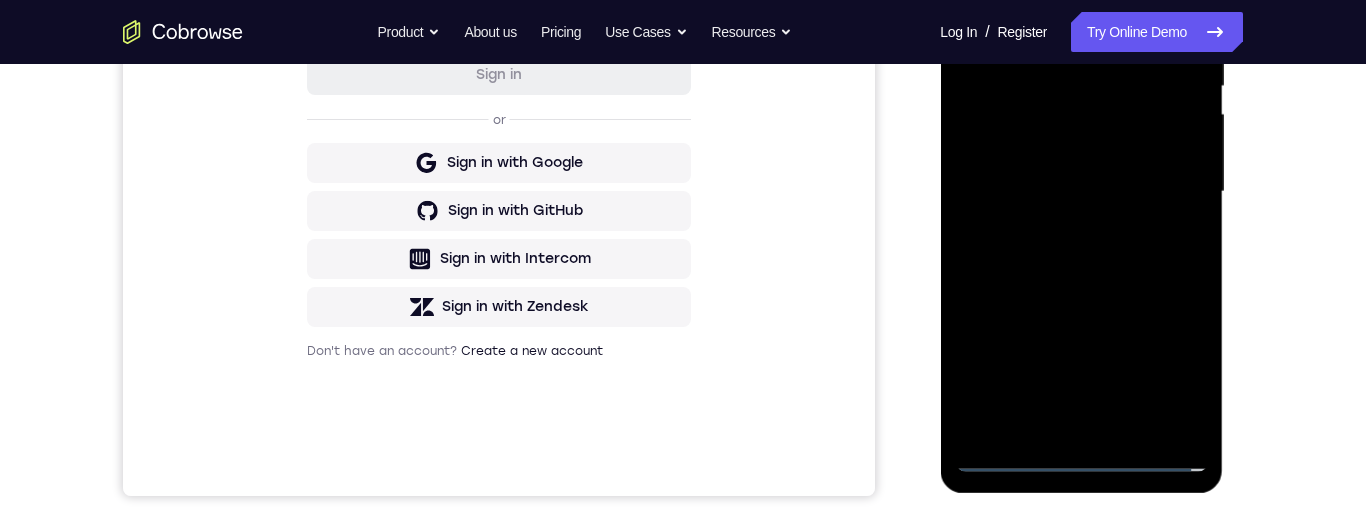 click at bounding box center (1081, 192) 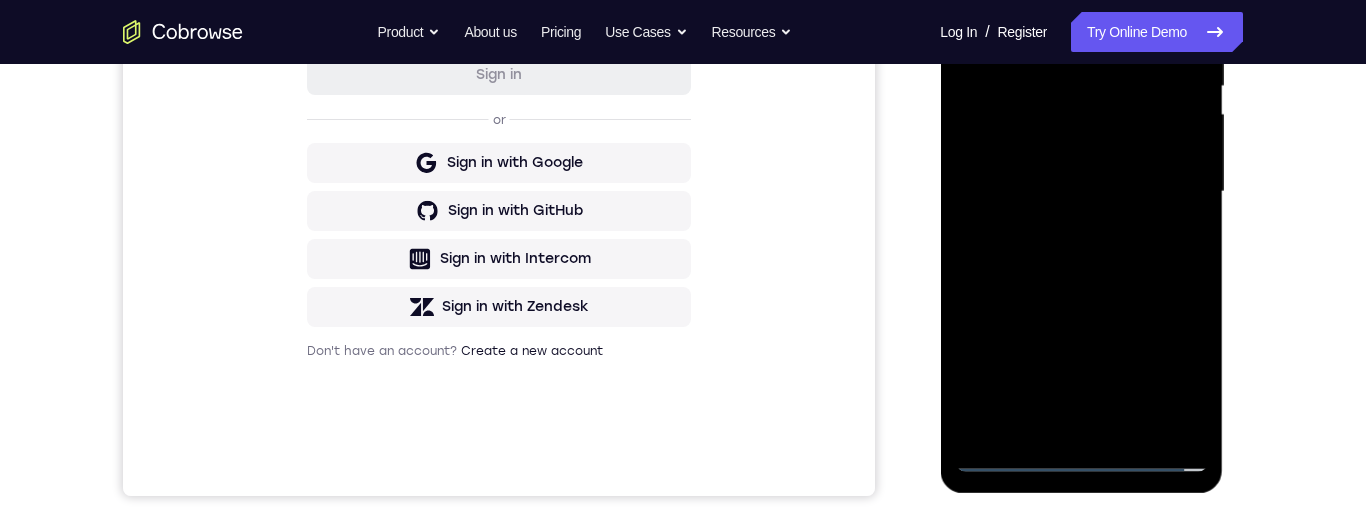 click at bounding box center (1081, 192) 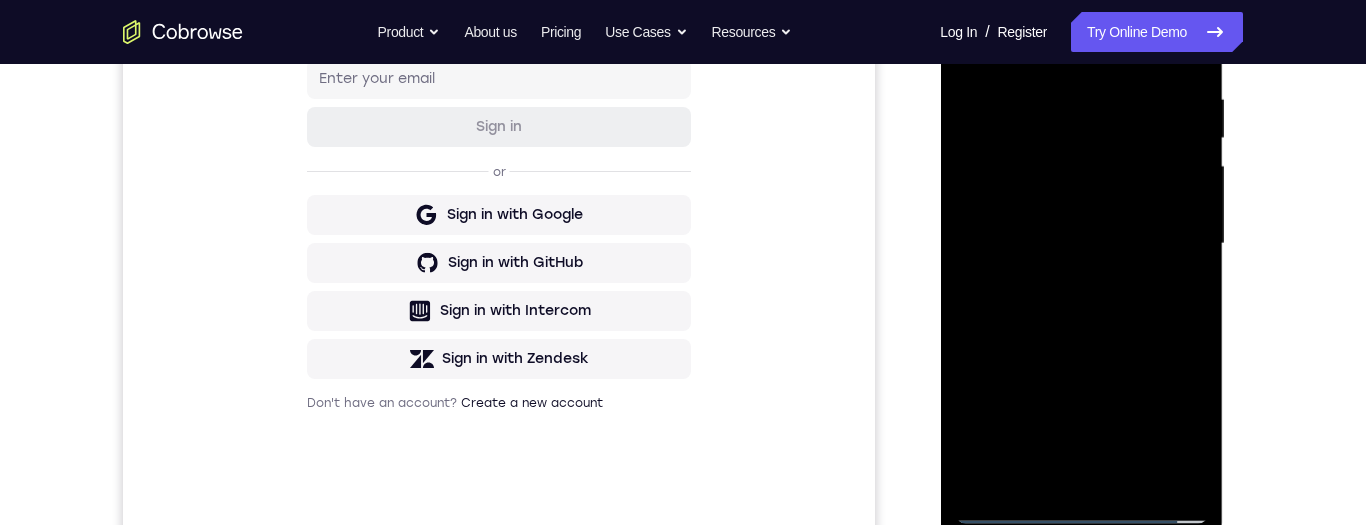 scroll, scrollTop: 428, scrollLeft: 0, axis: vertical 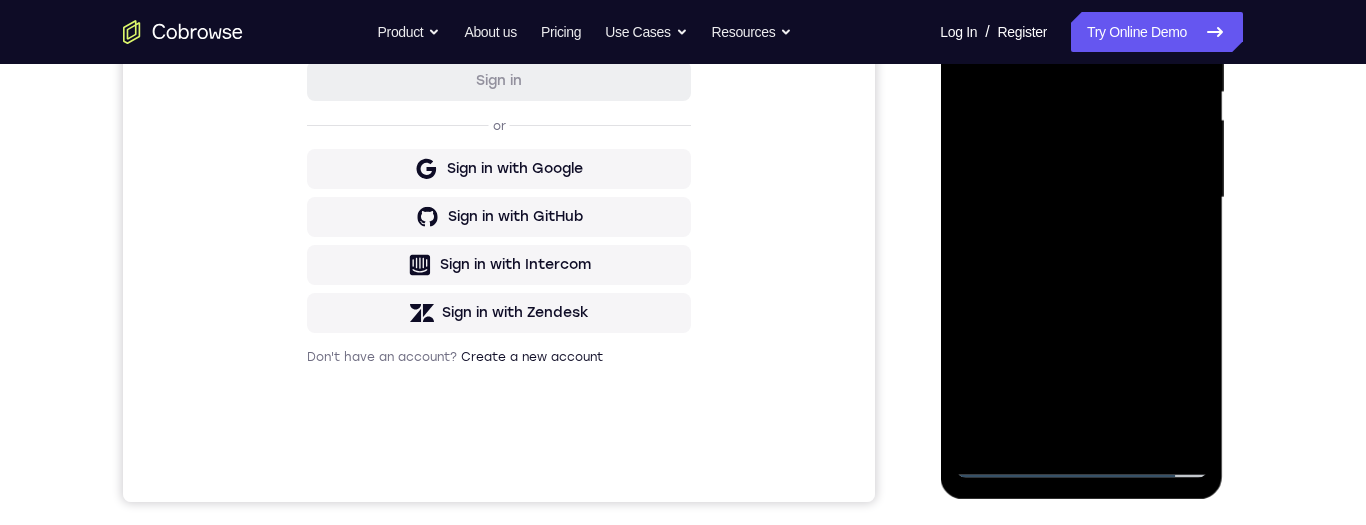 click at bounding box center [1081, 198] 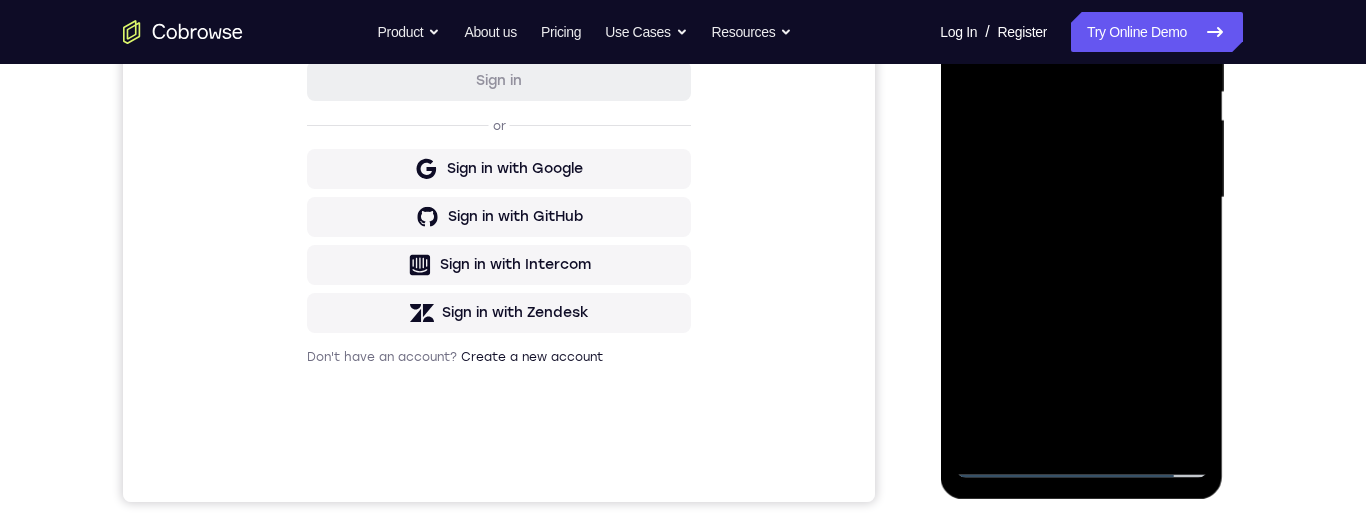 click at bounding box center (1081, 198) 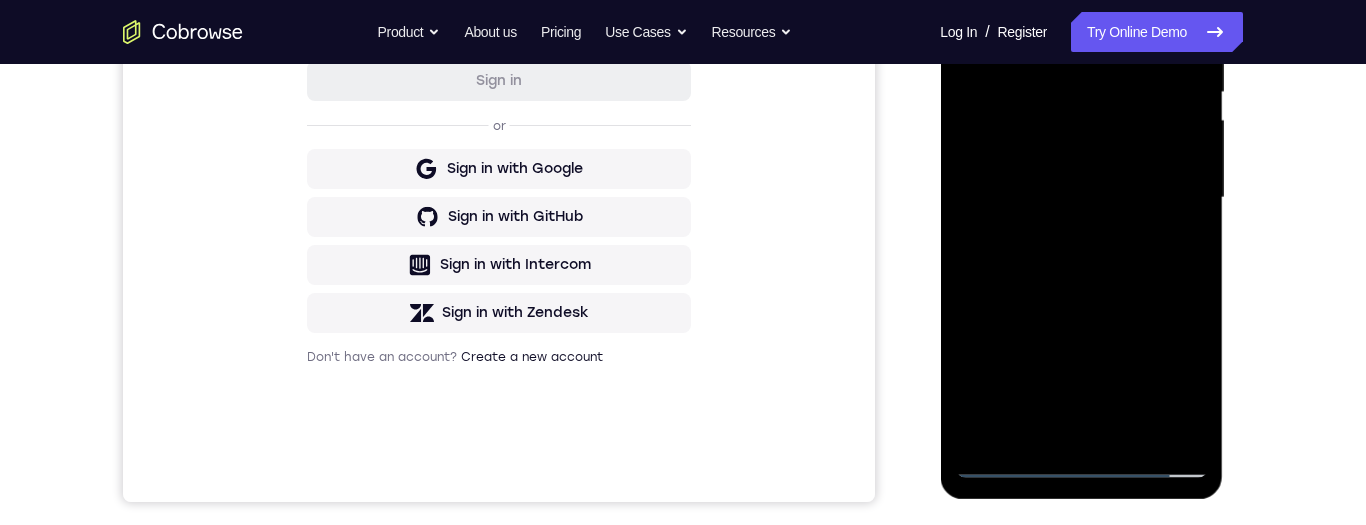 click at bounding box center (1081, 198) 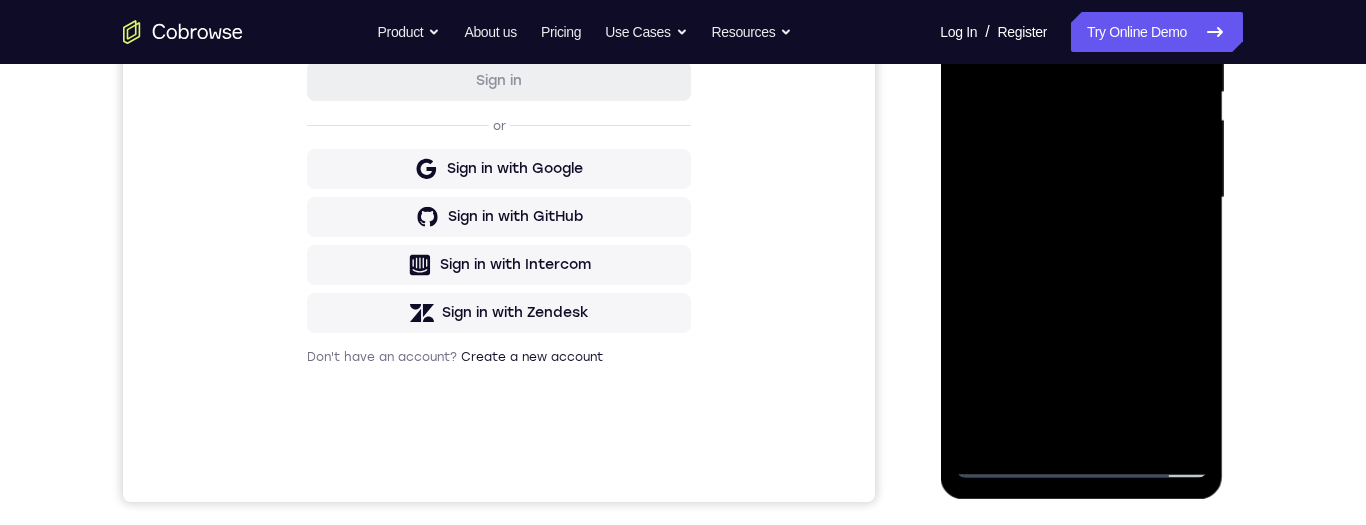 scroll, scrollTop: 426, scrollLeft: 0, axis: vertical 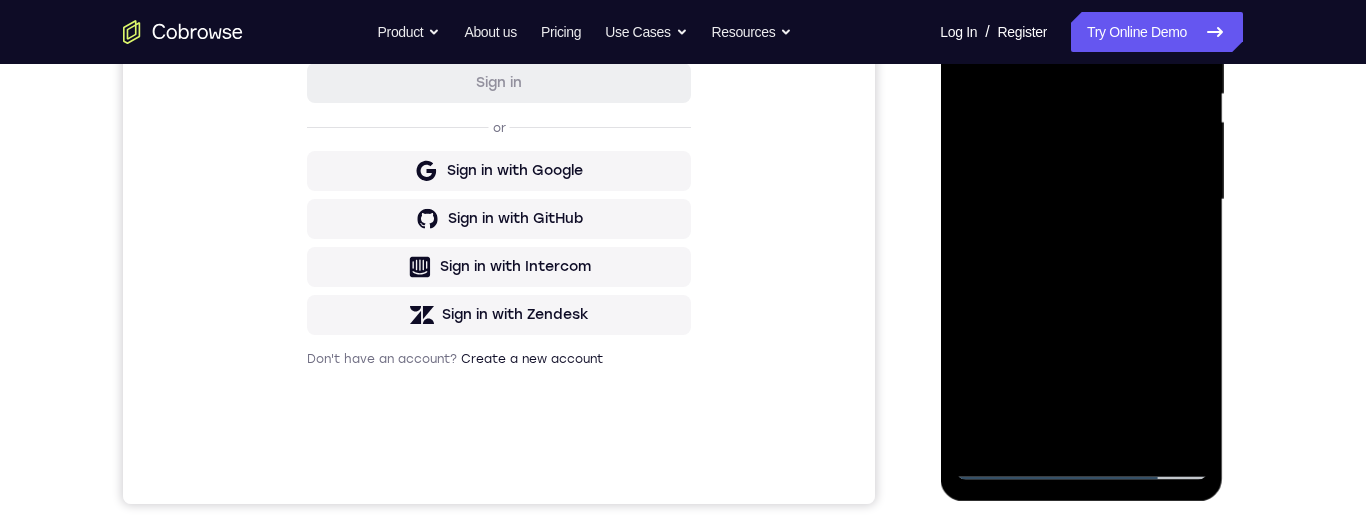 click at bounding box center (1081, 200) 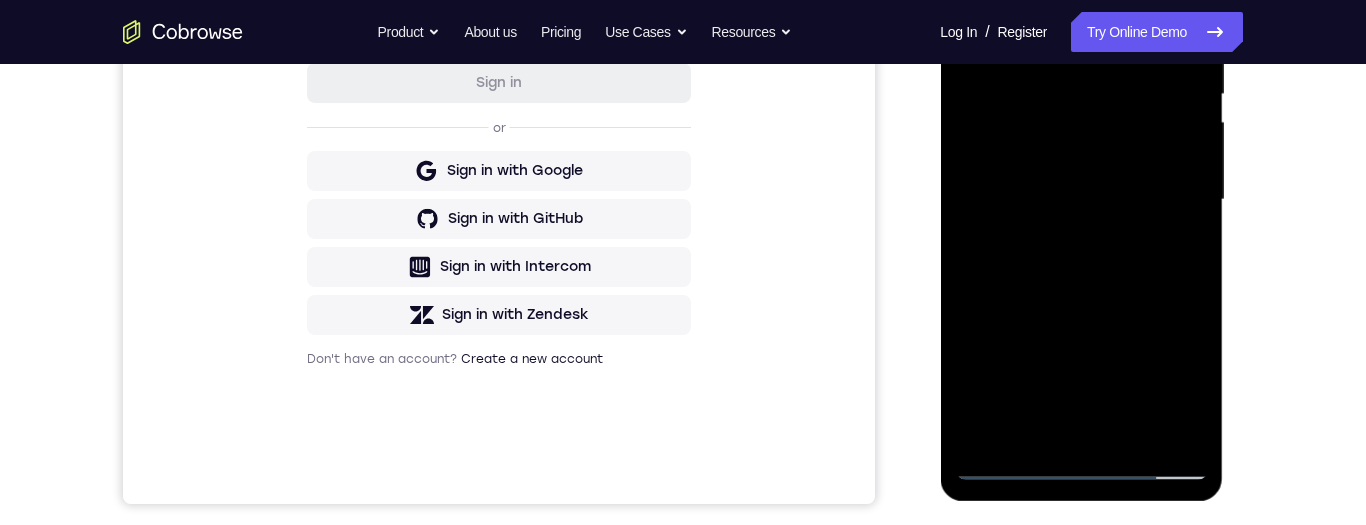 click at bounding box center [1081, 200] 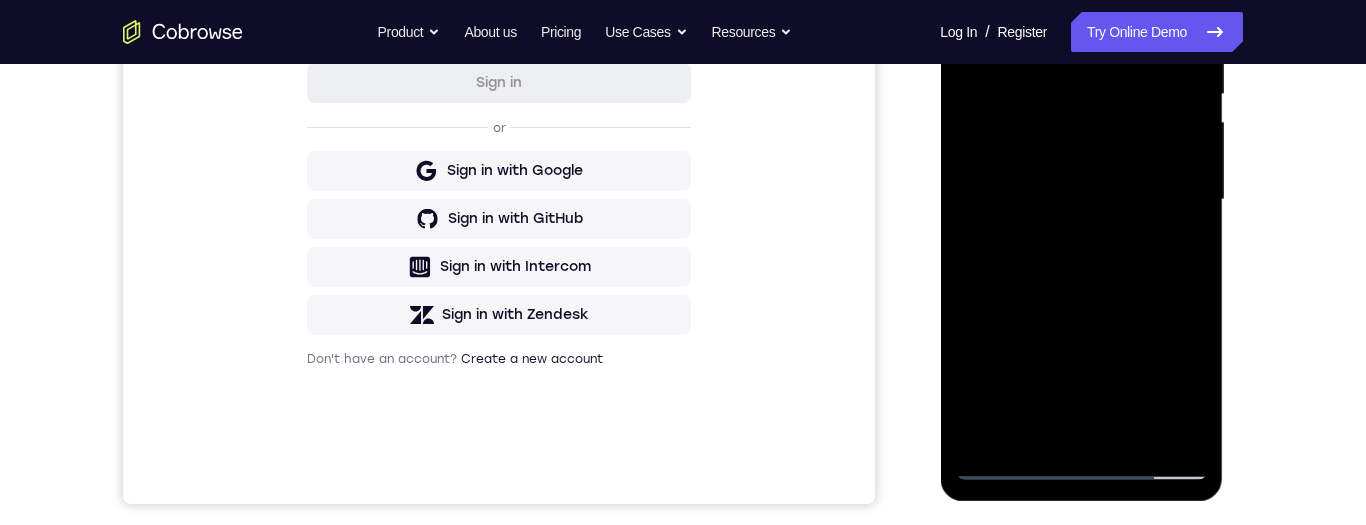 click at bounding box center [1081, 200] 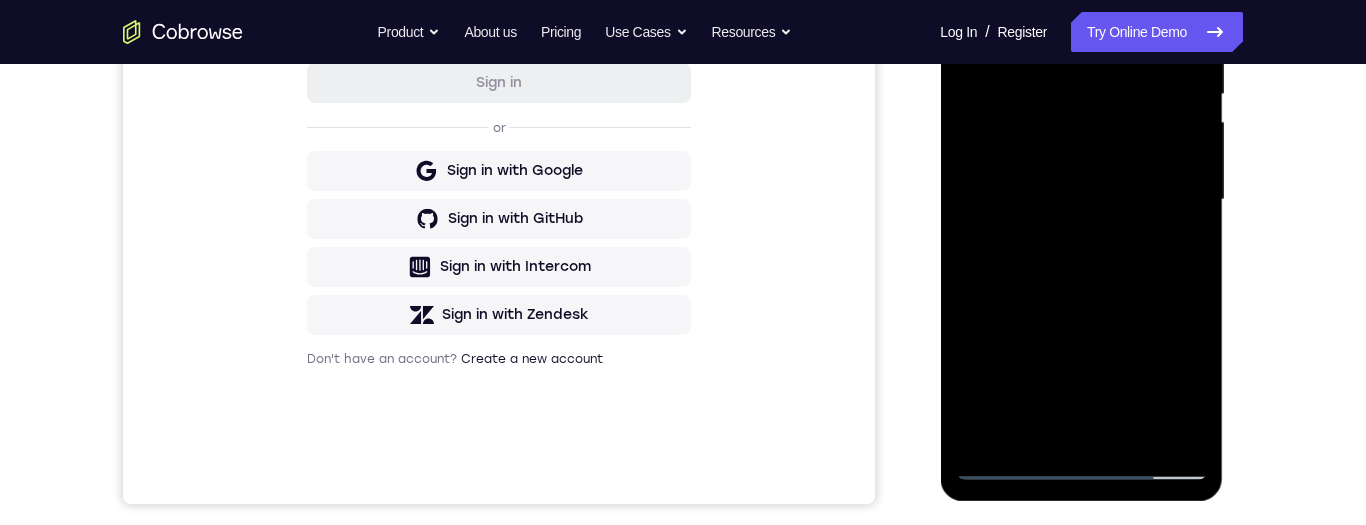 click at bounding box center [1081, 200] 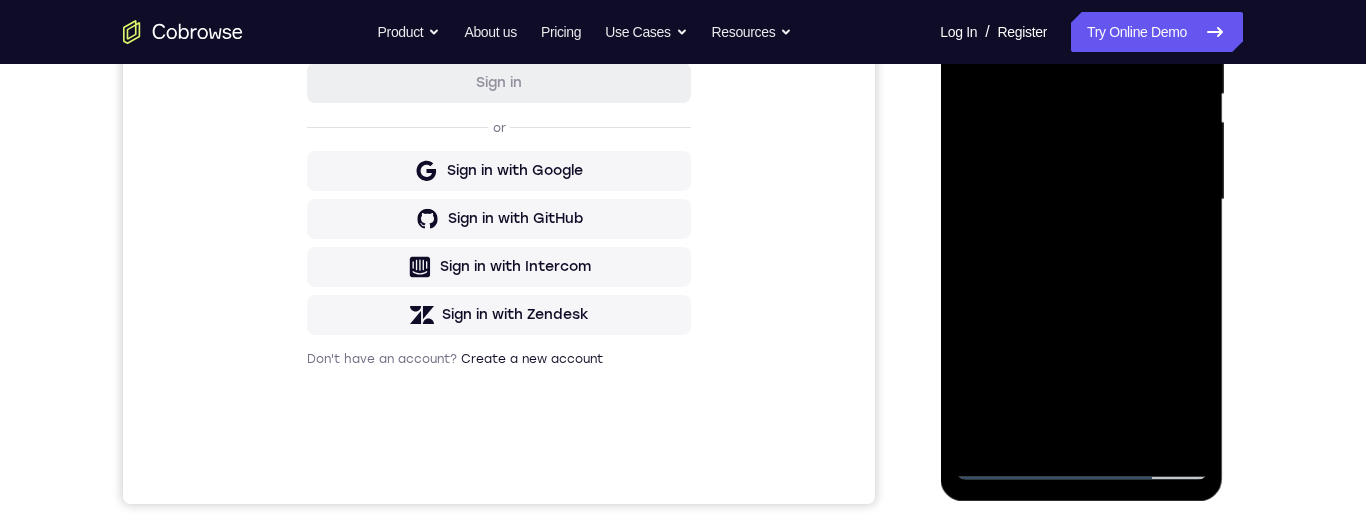 click at bounding box center [1081, 200] 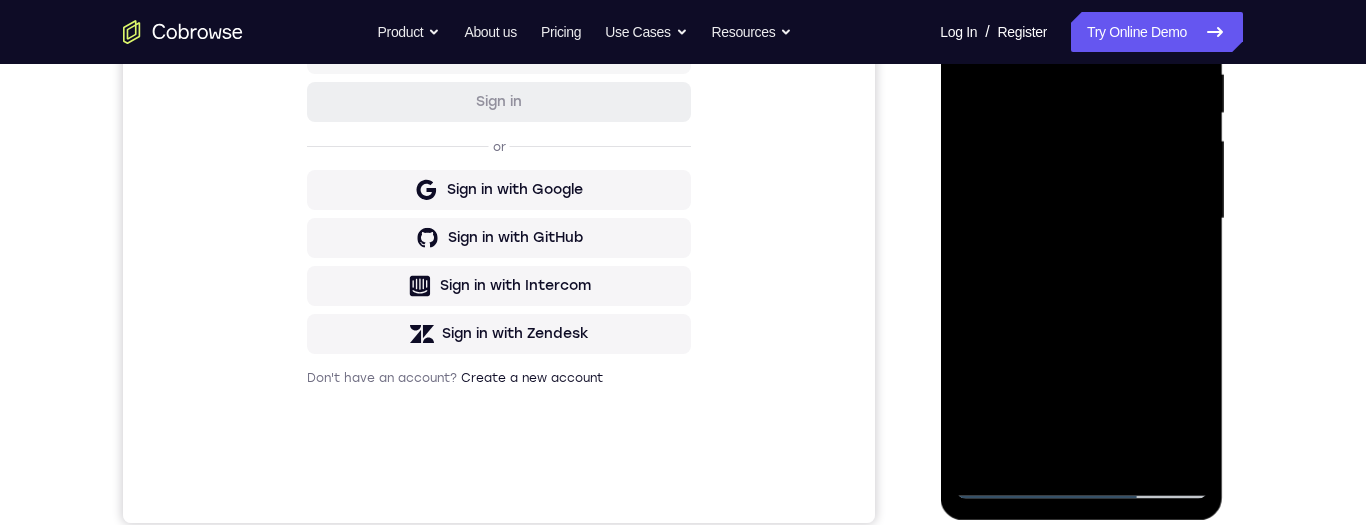 click at bounding box center [1081, 219] 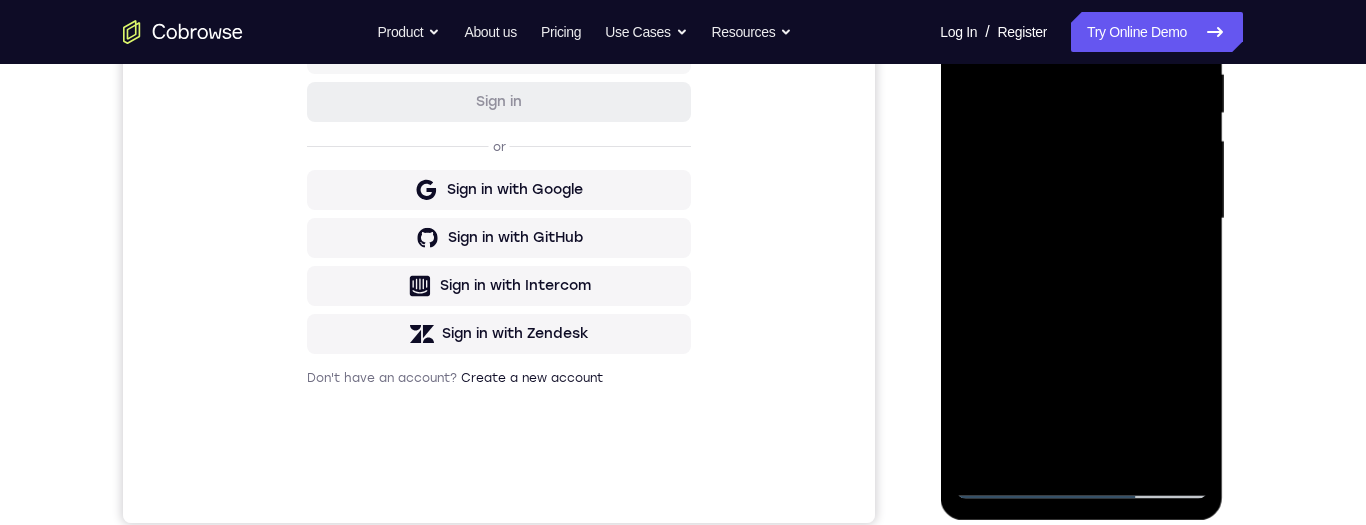 click at bounding box center (1081, 219) 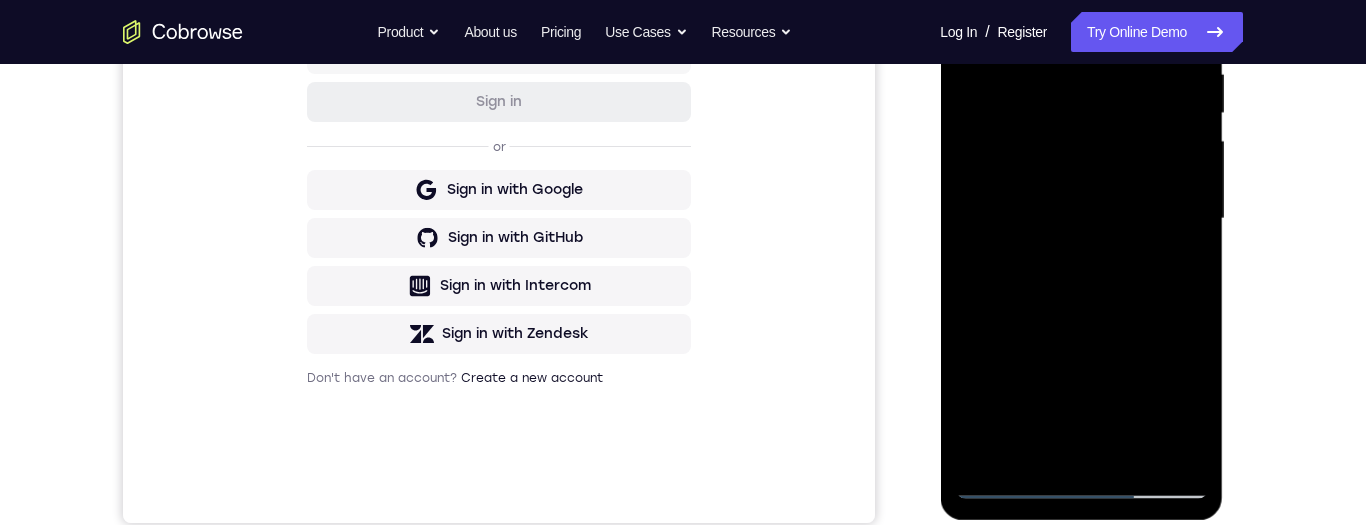 click at bounding box center (1081, 219) 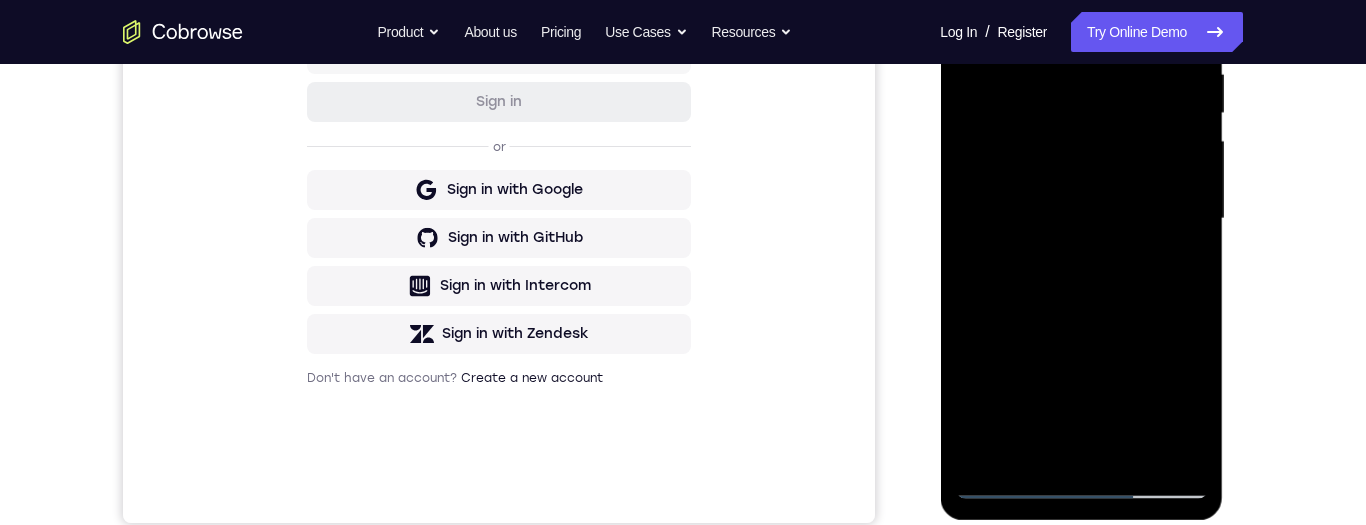click at bounding box center (1081, 219) 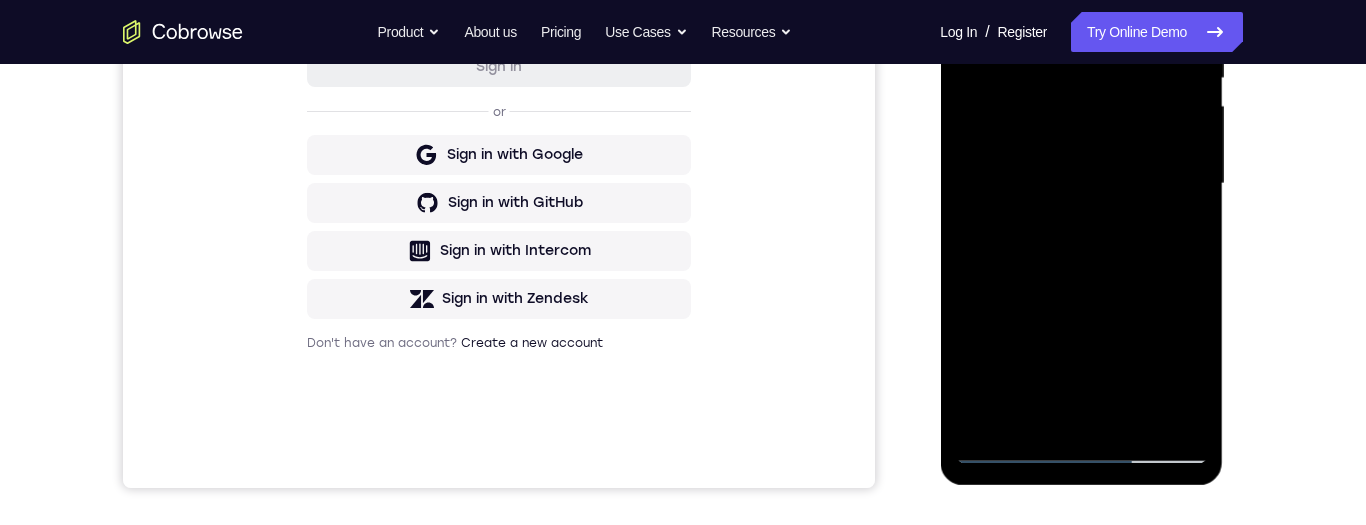 click at bounding box center [1081, 184] 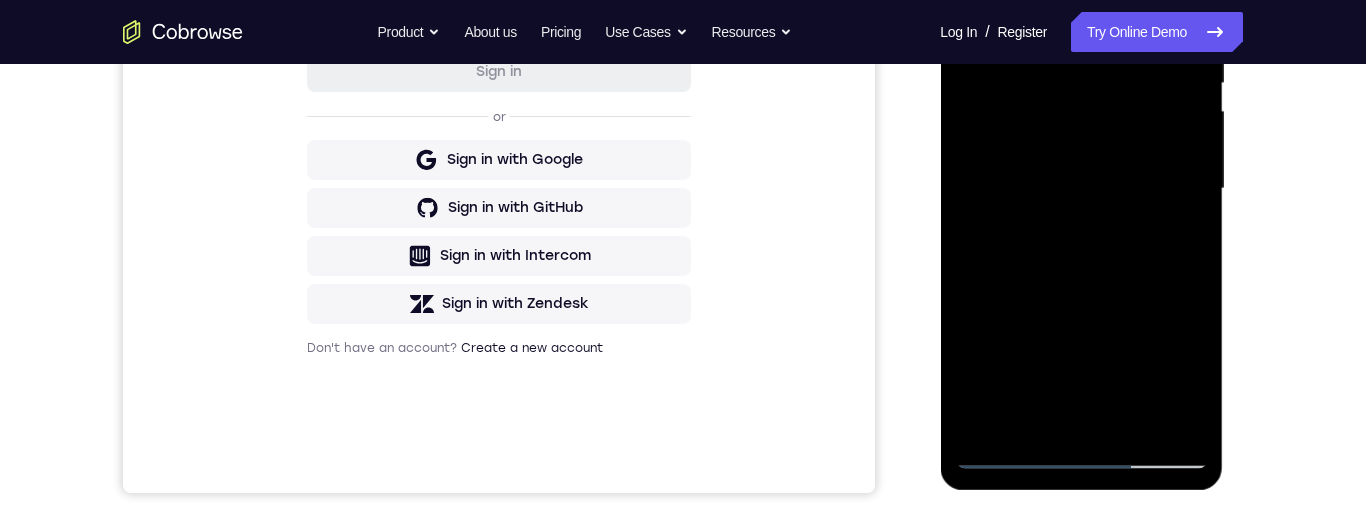 scroll, scrollTop: 381, scrollLeft: 0, axis: vertical 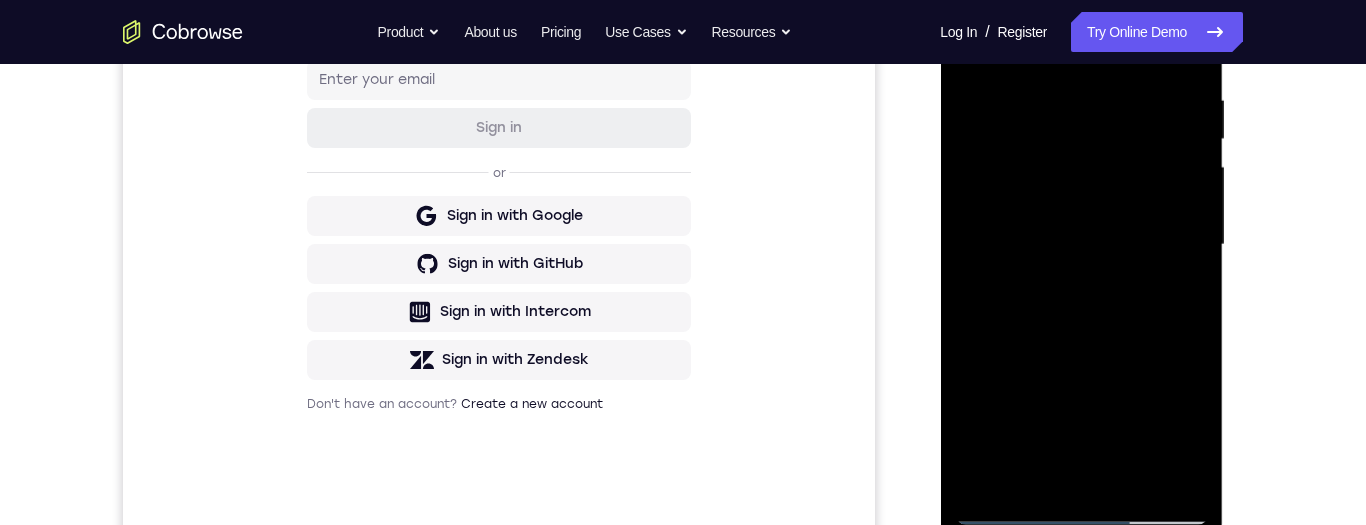 click at bounding box center [1081, 245] 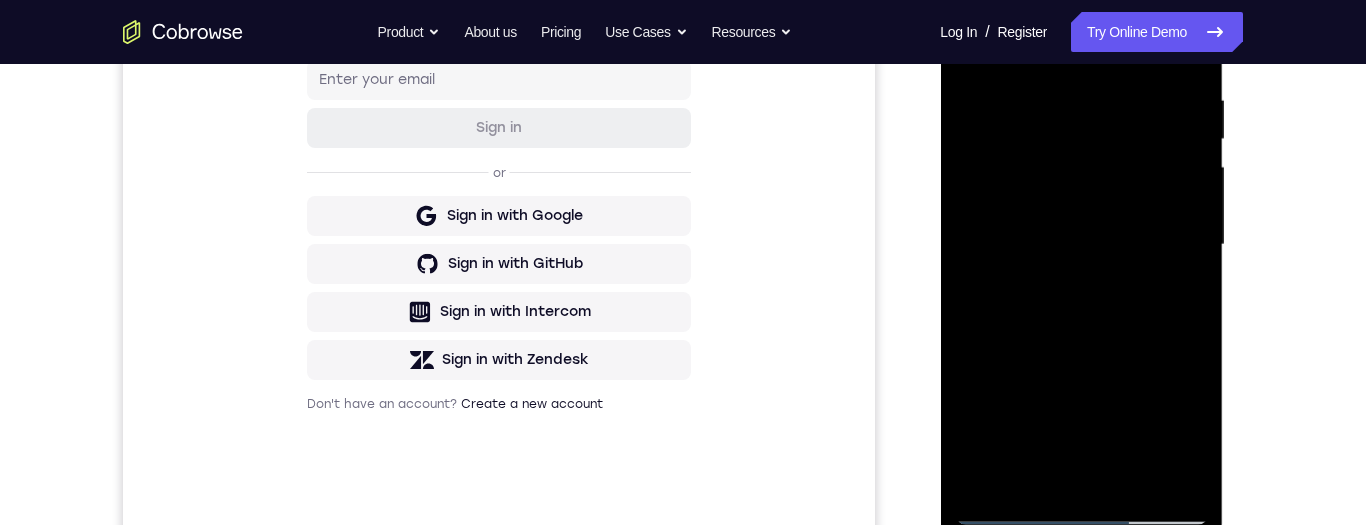 click at bounding box center [1081, 245] 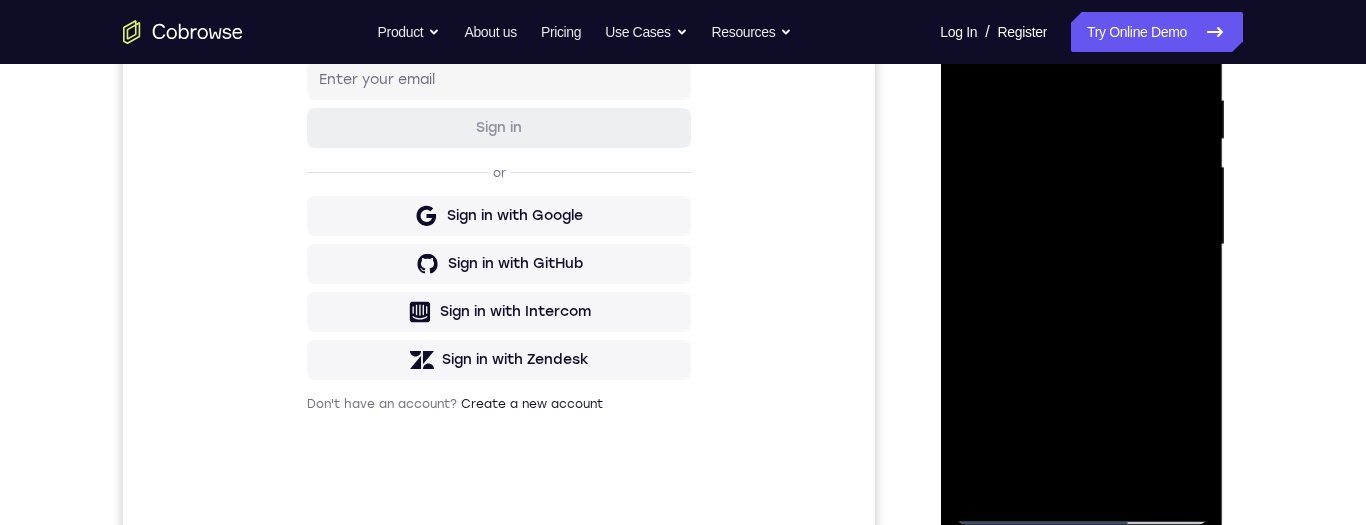 click at bounding box center [1081, 245] 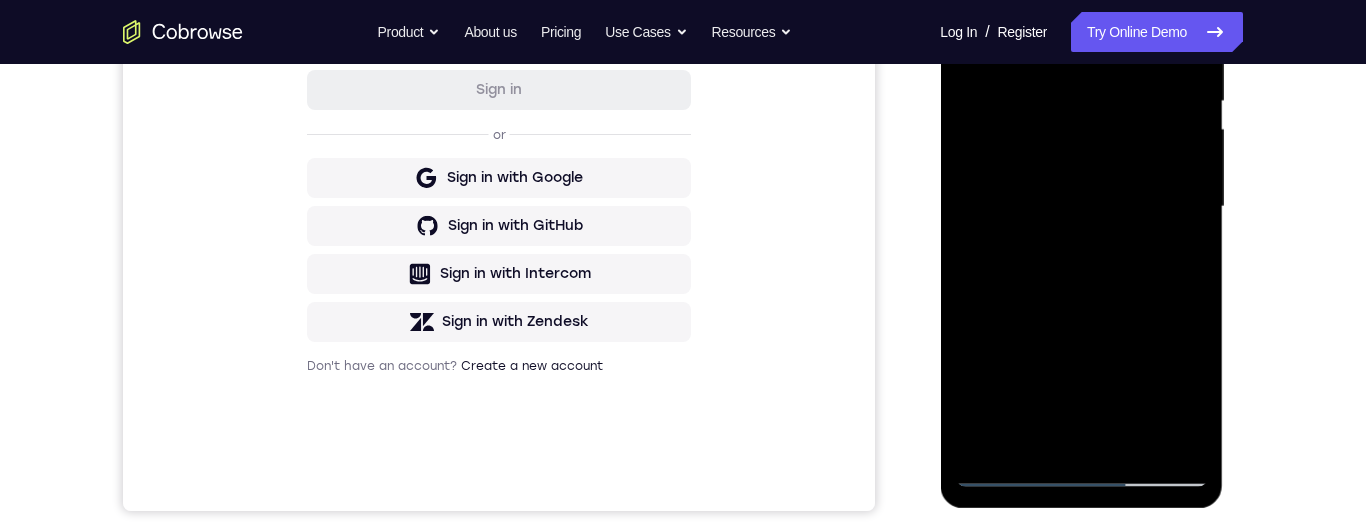 scroll, scrollTop: 535, scrollLeft: 0, axis: vertical 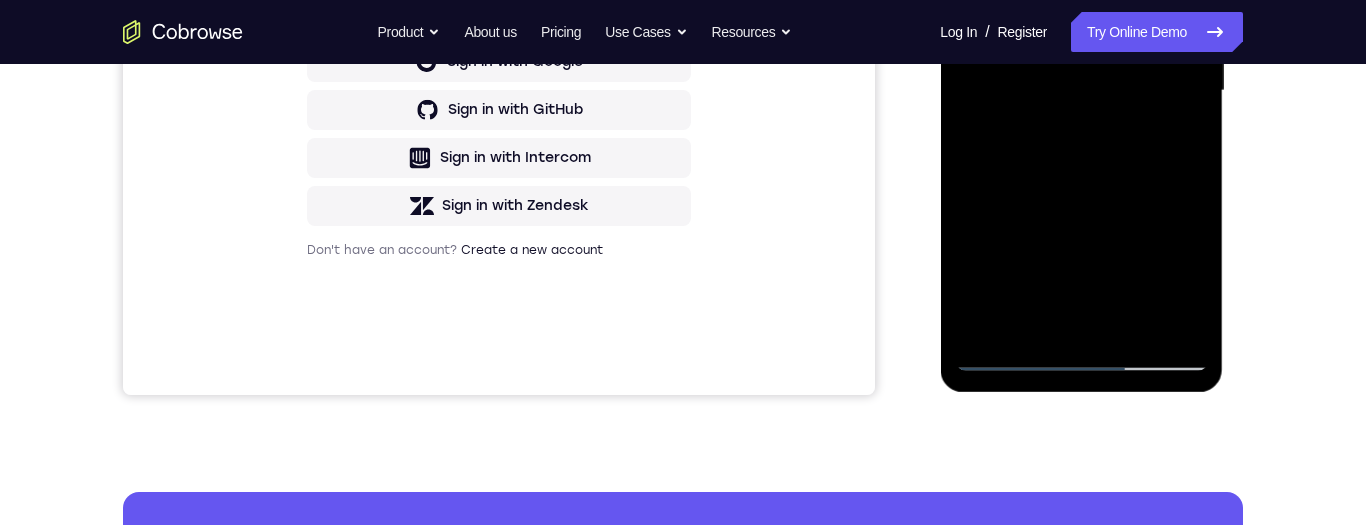 click at bounding box center (1081, 91) 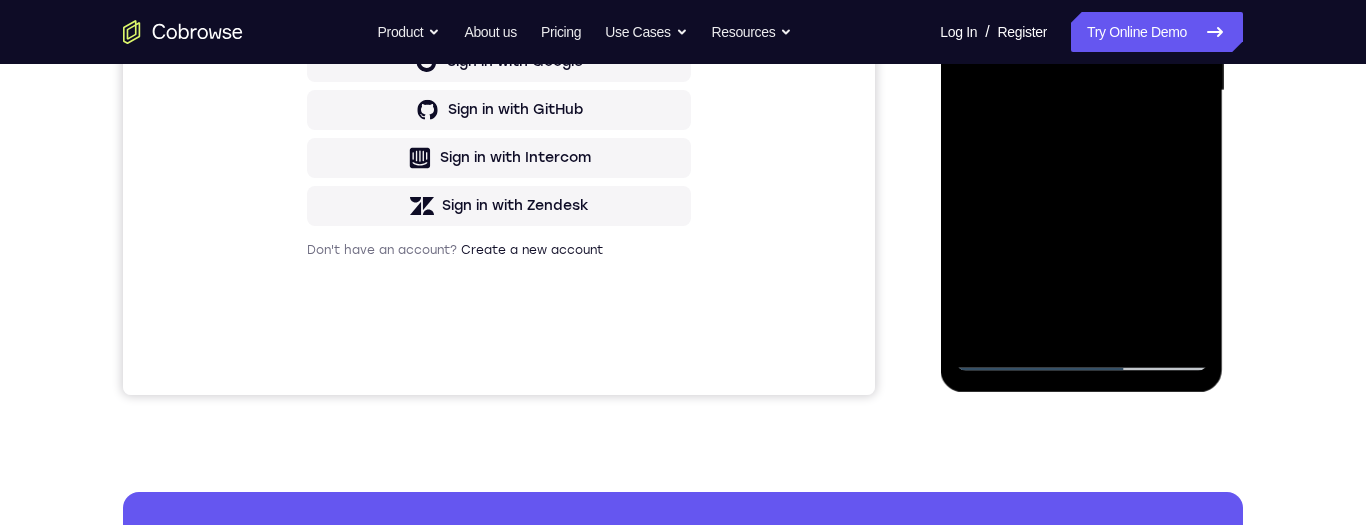 scroll, scrollTop: 541, scrollLeft: 0, axis: vertical 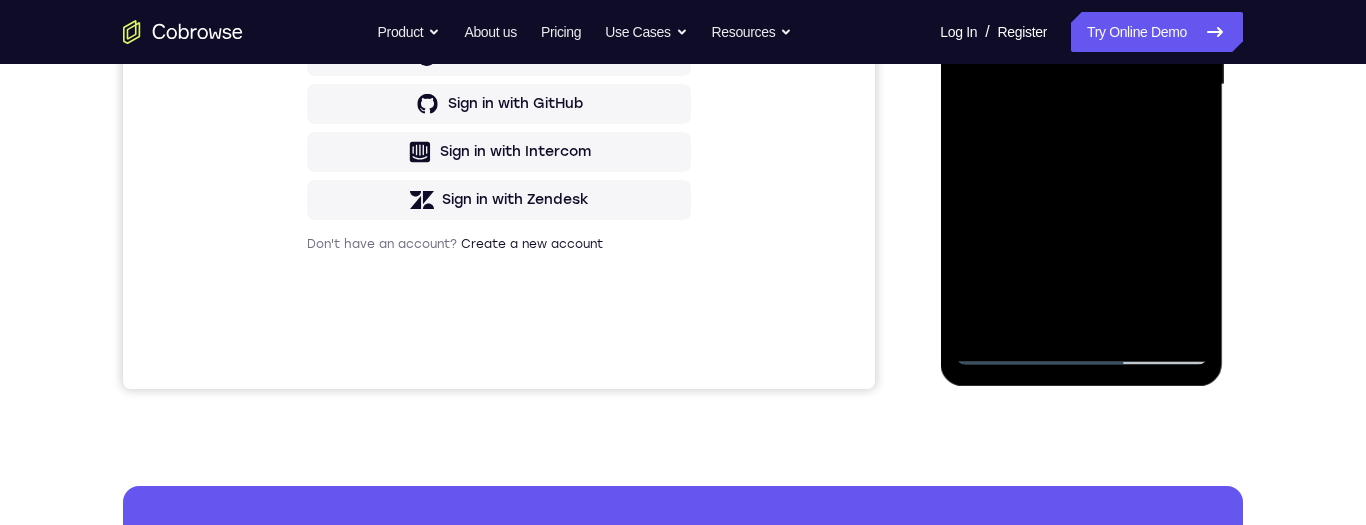 click at bounding box center (1081, 85) 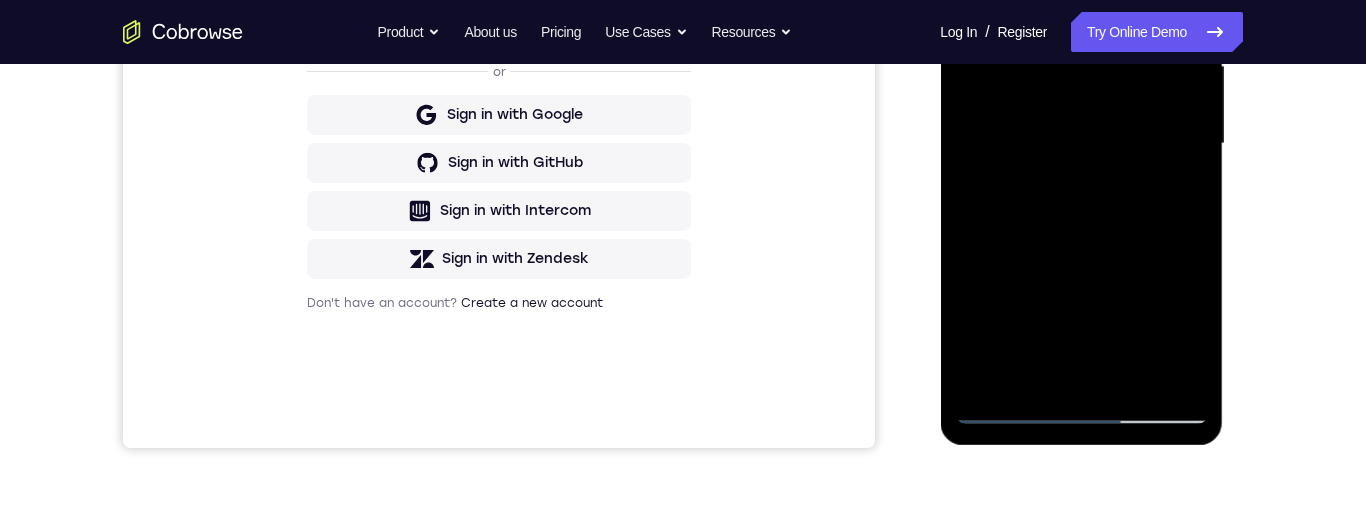 click at bounding box center [1081, 144] 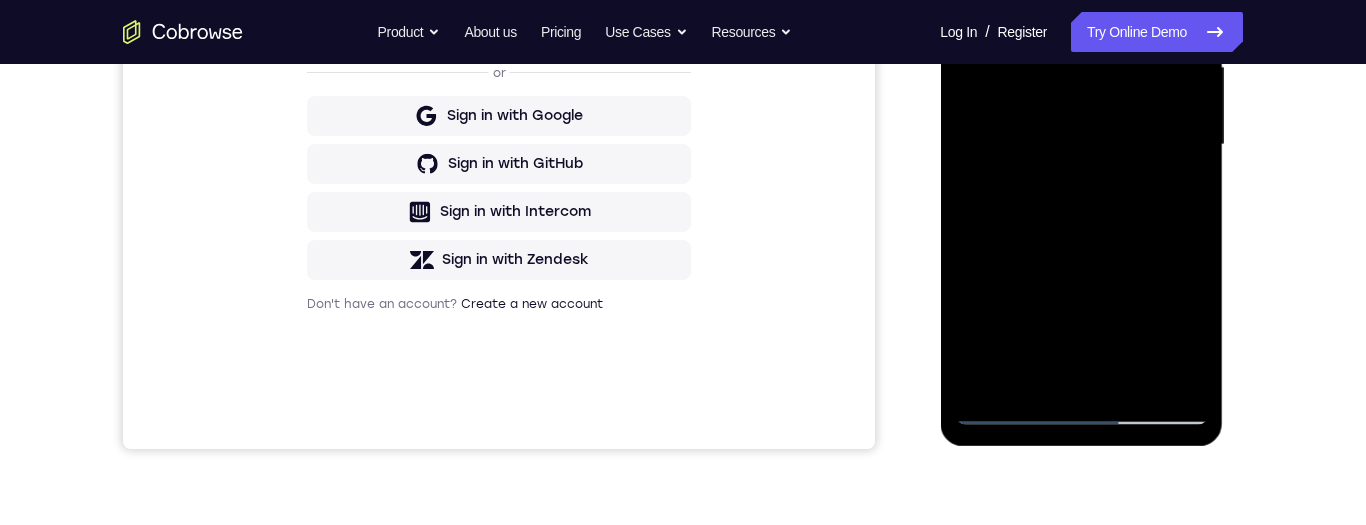 click at bounding box center (1081, 145) 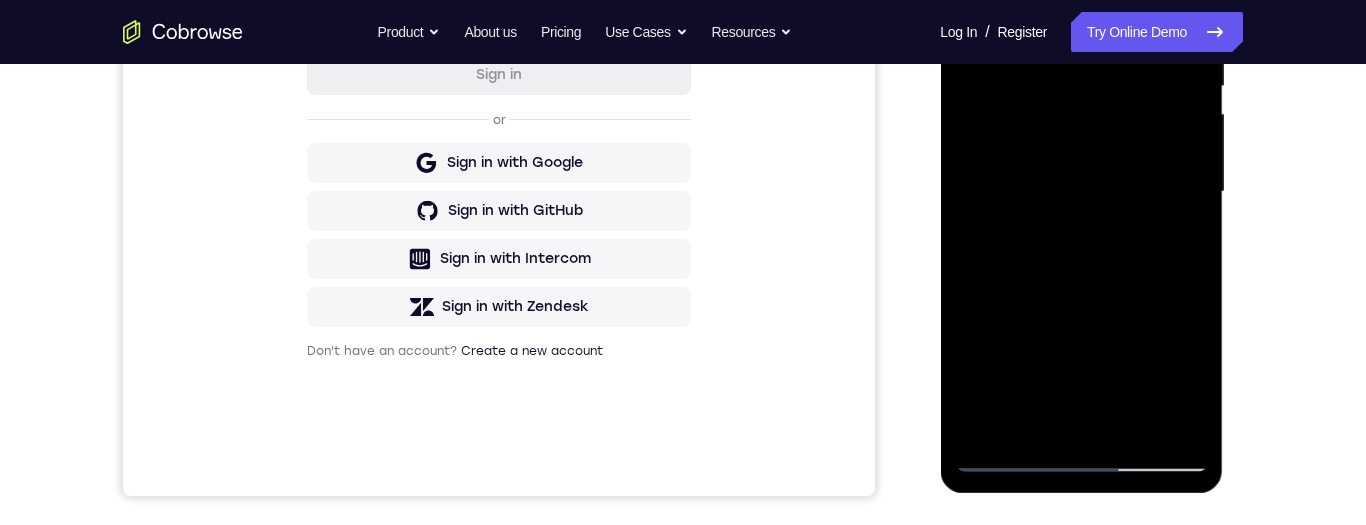 scroll, scrollTop: 535, scrollLeft: 0, axis: vertical 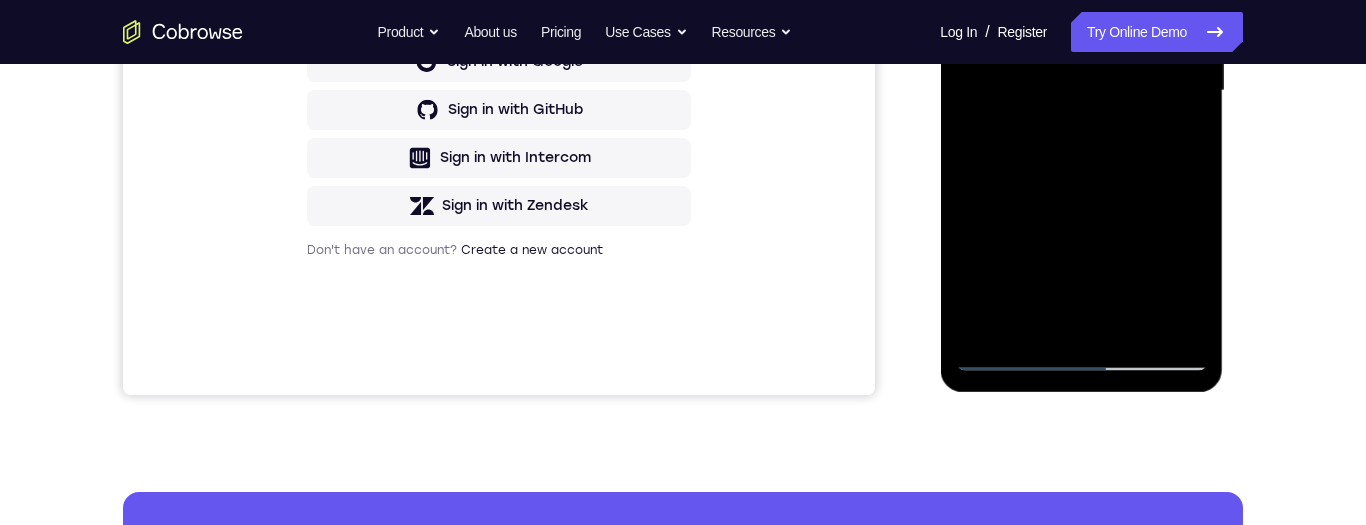 click at bounding box center [1081, 91] 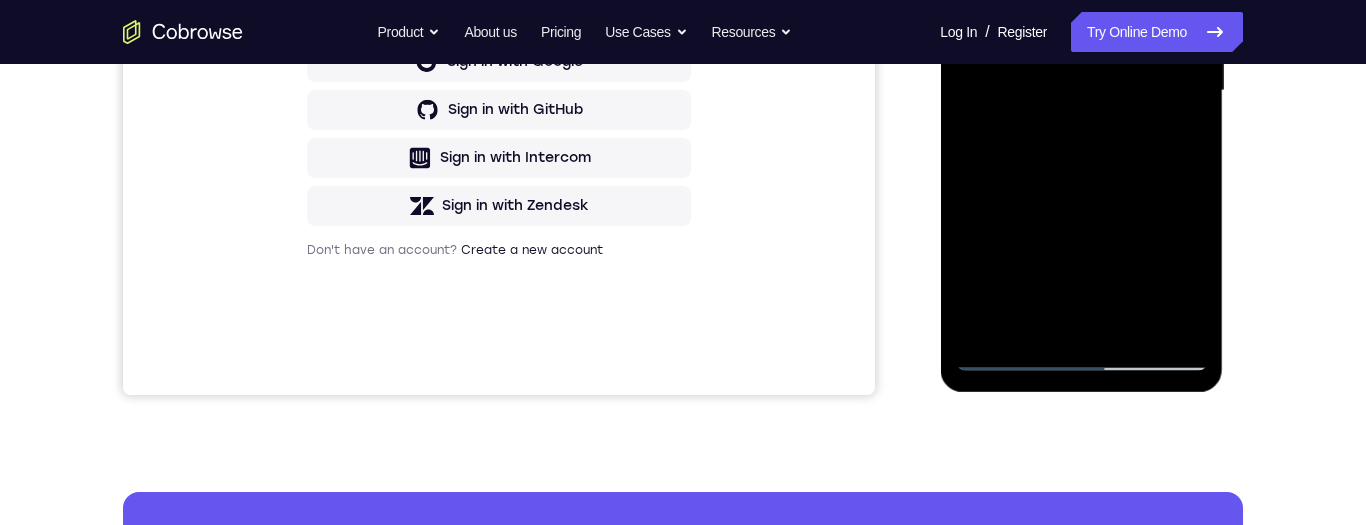 scroll, scrollTop: 537, scrollLeft: 0, axis: vertical 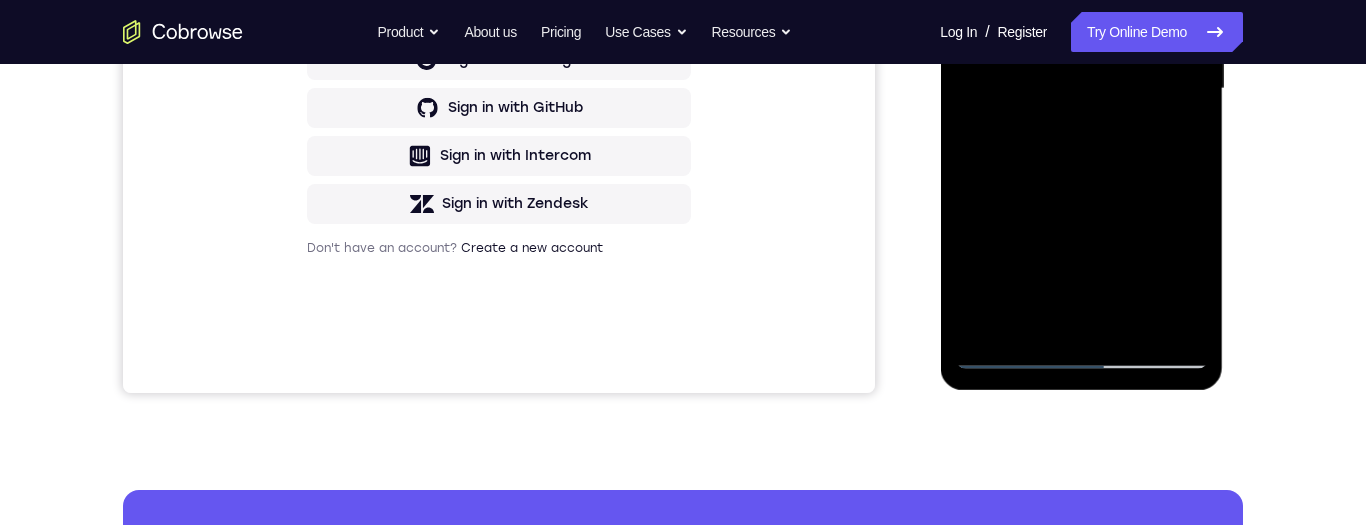 click at bounding box center (1081, 89) 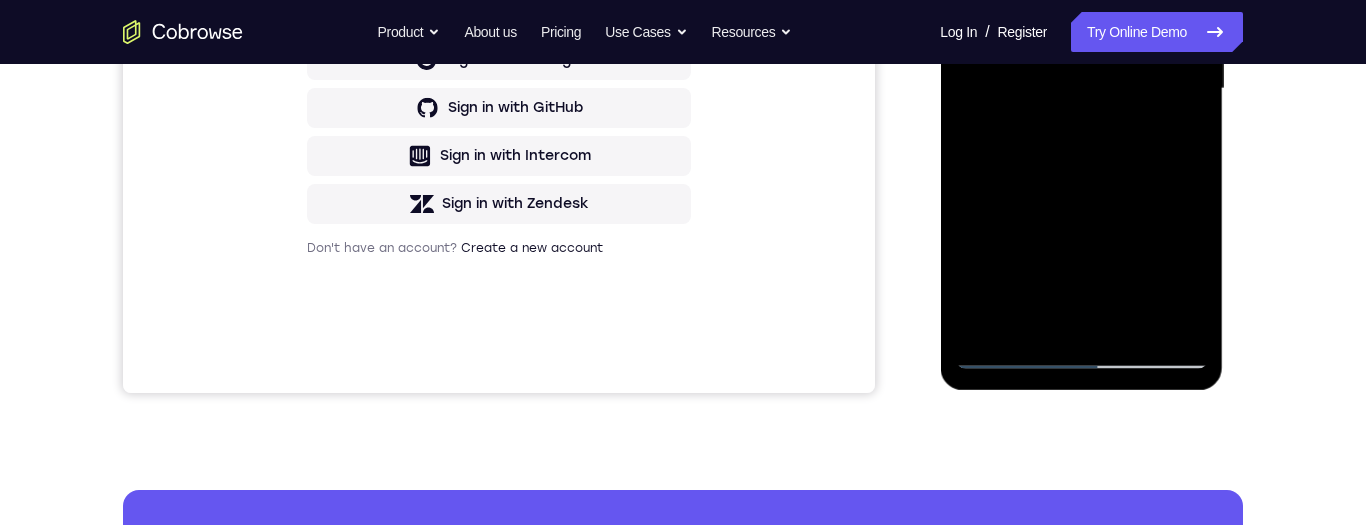 click at bounding box center [1081, 89] 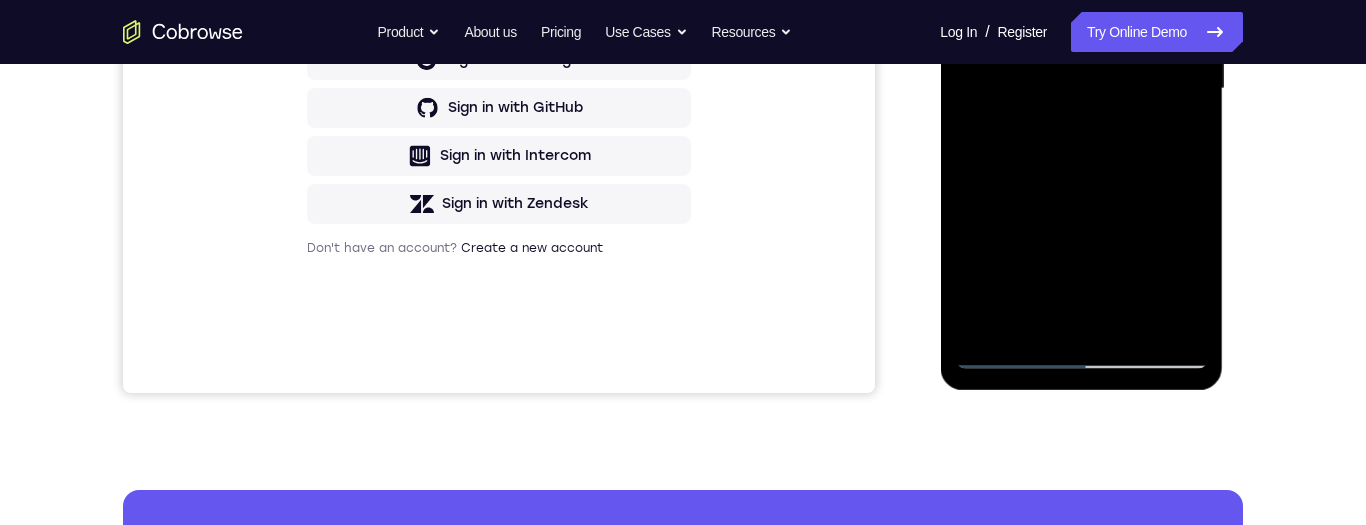 click at bounding box center [1081, 89] 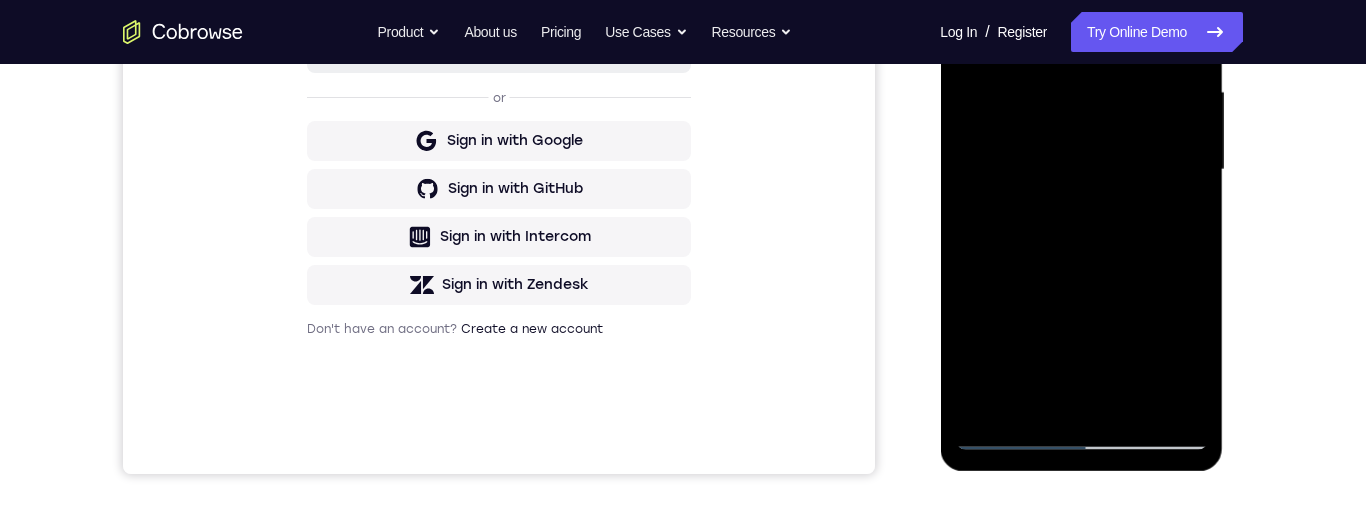 scroll, scrollTop: 373, scrollLeft: 0, axis: vertical 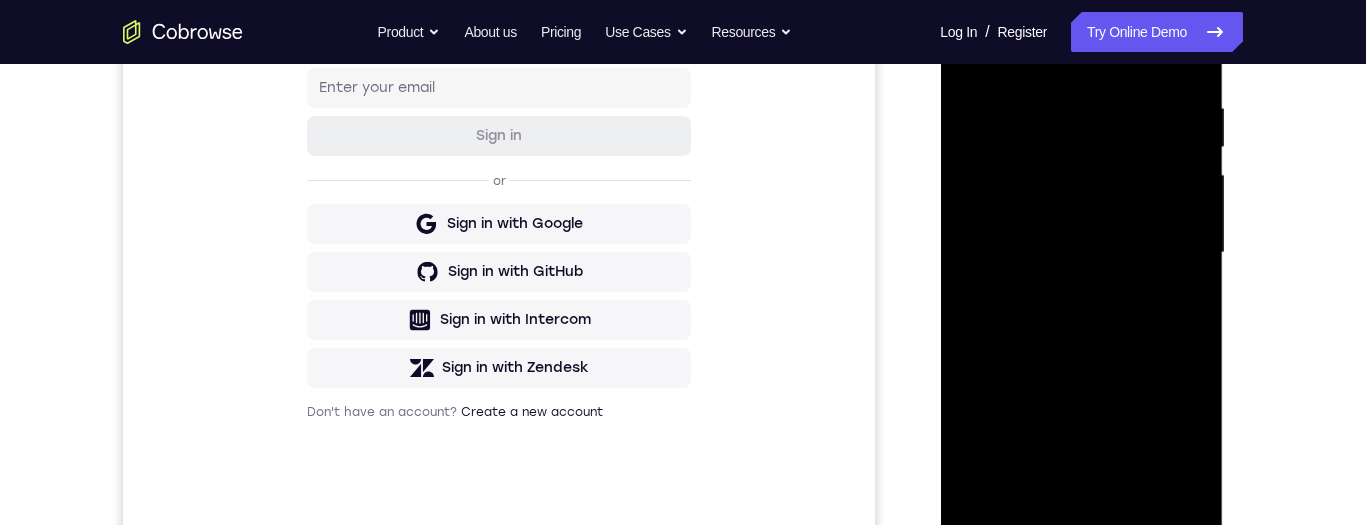click at bounding box center (1081, 253) 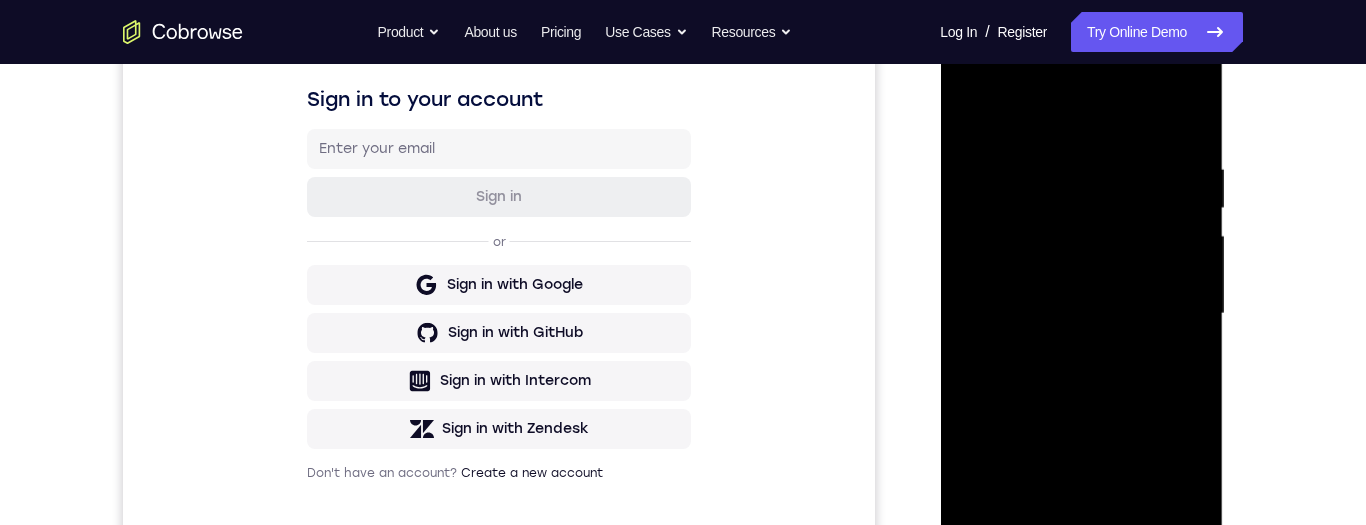 click at bounding box center [1081, 314] 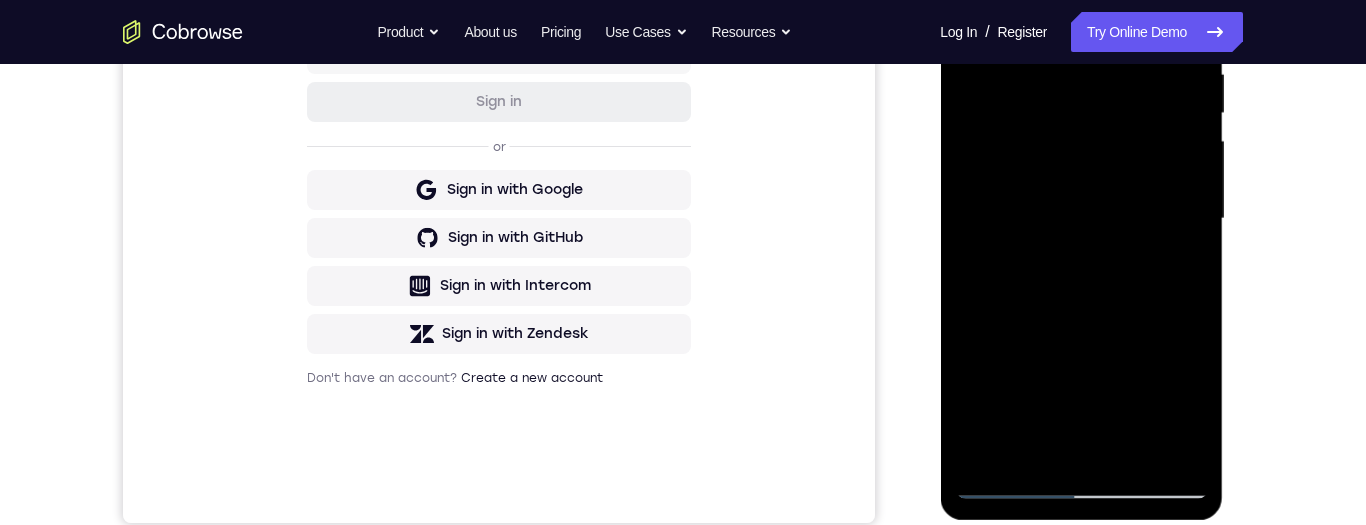 scroll, scrollTop: 508, scrollLeft: 0, axis: vertical 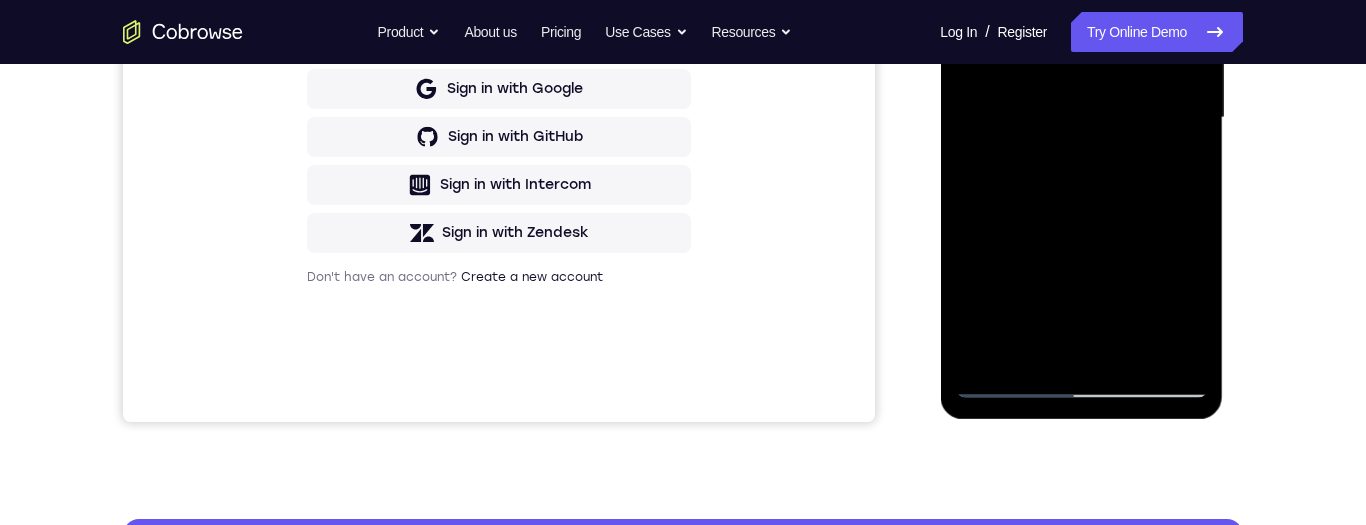 click at bounding box center (1081, 118) 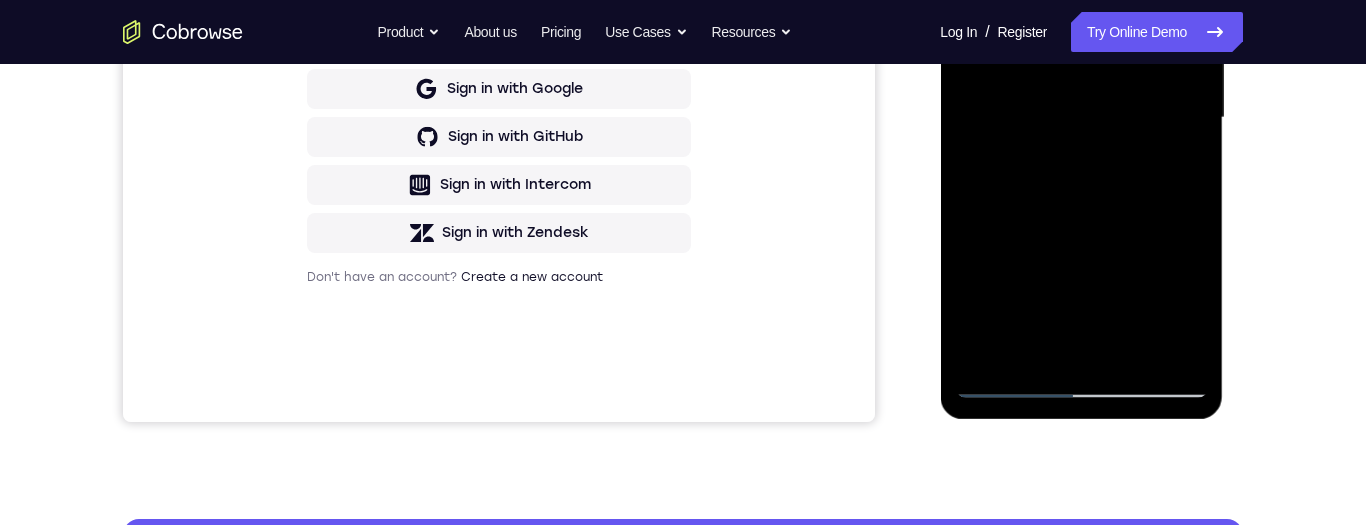 click at bounding box center [1081, 118] 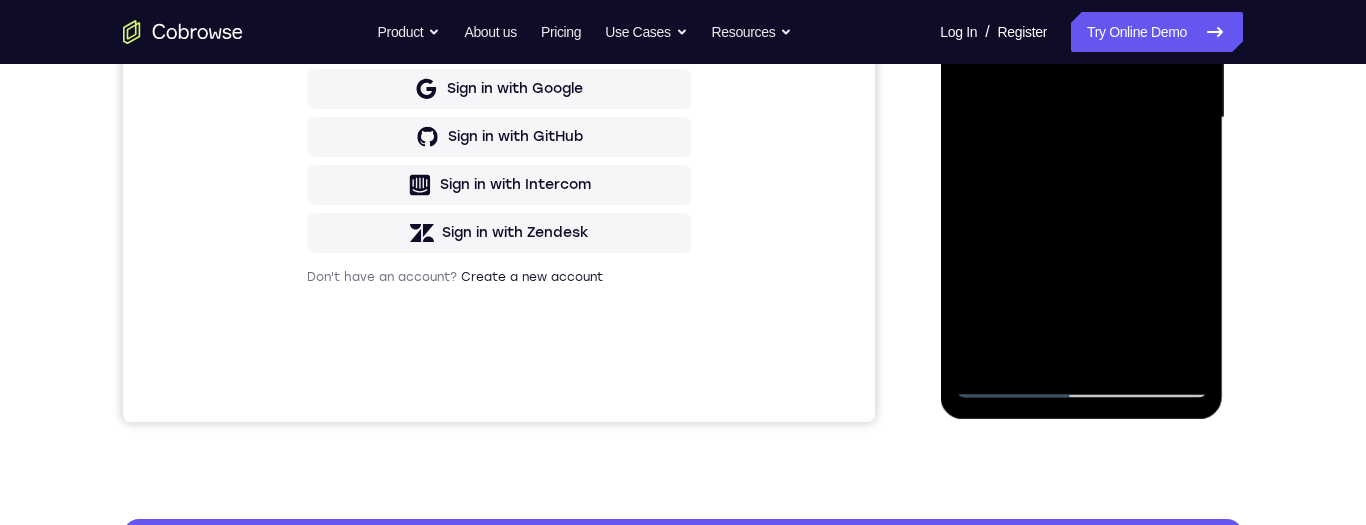 click at bounding box center [1081, 118] 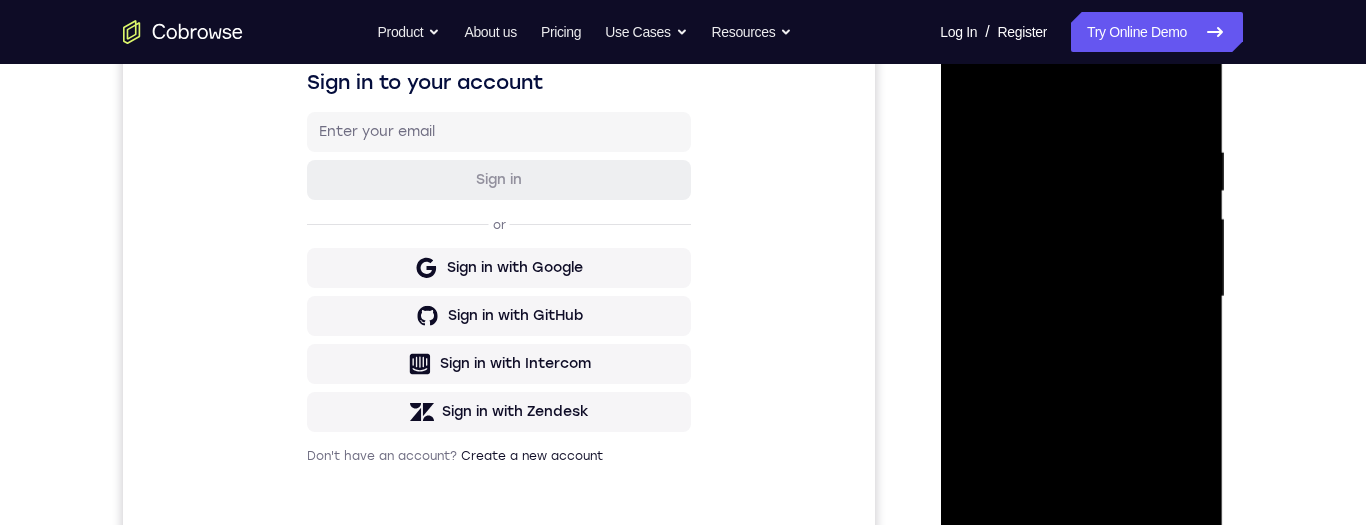 scroll, scrollTop: 326, scrollLeft: 0, axis: vertical 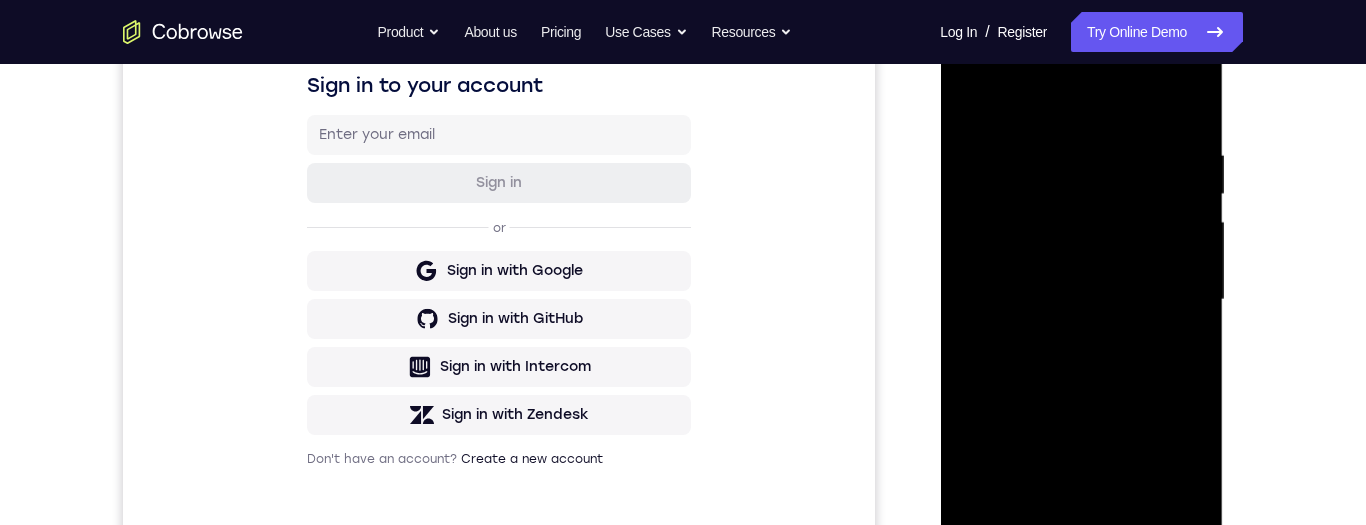 click at bounding box center [1081, 300] 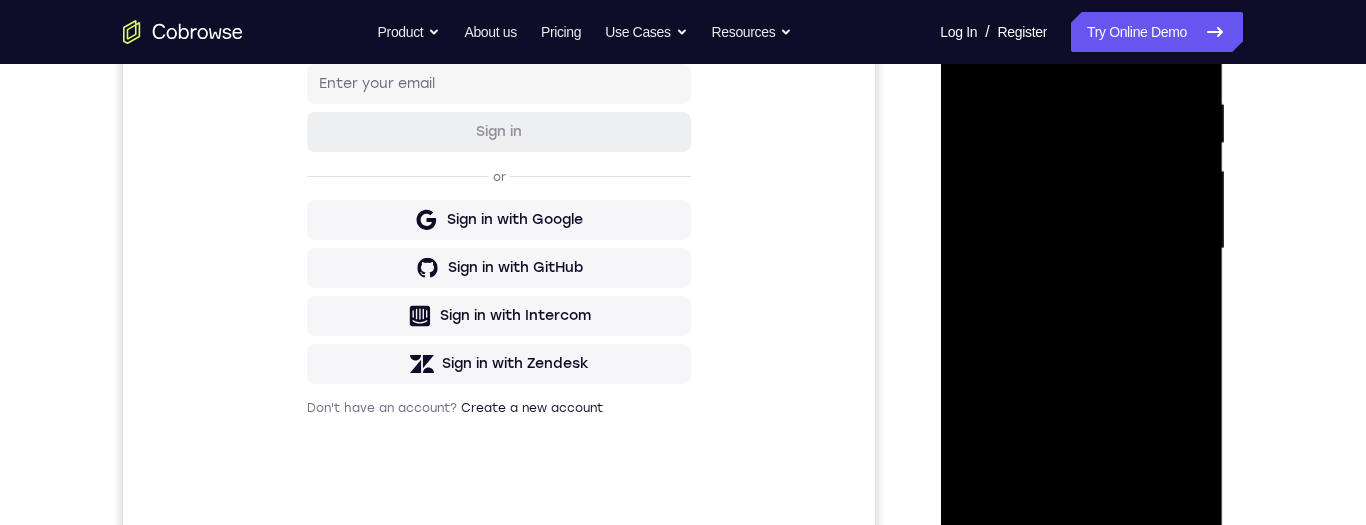 scroll, scrollTop: 456, scrollLeft: 0, axis: vertical 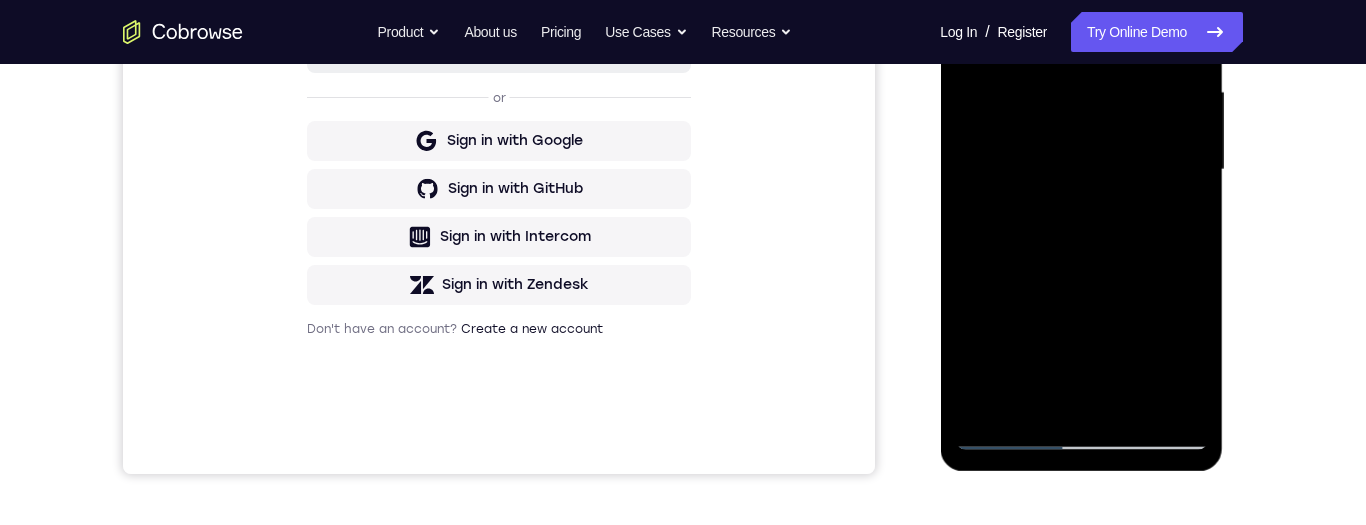 click at bounding box center (1081, 170) 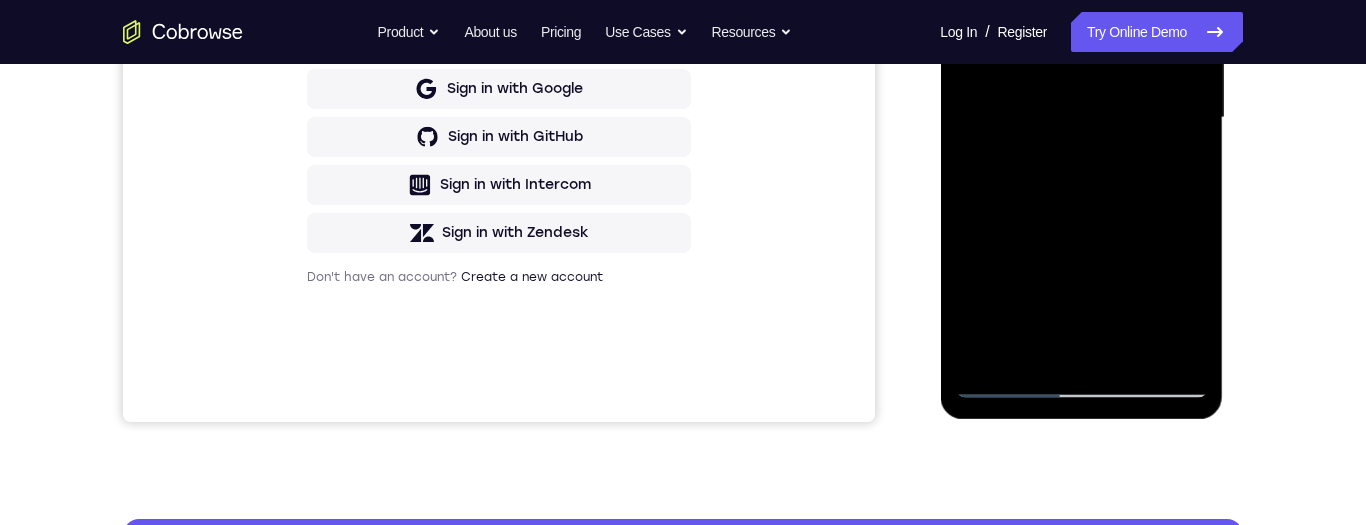 click at bounding box center [1081, 118] 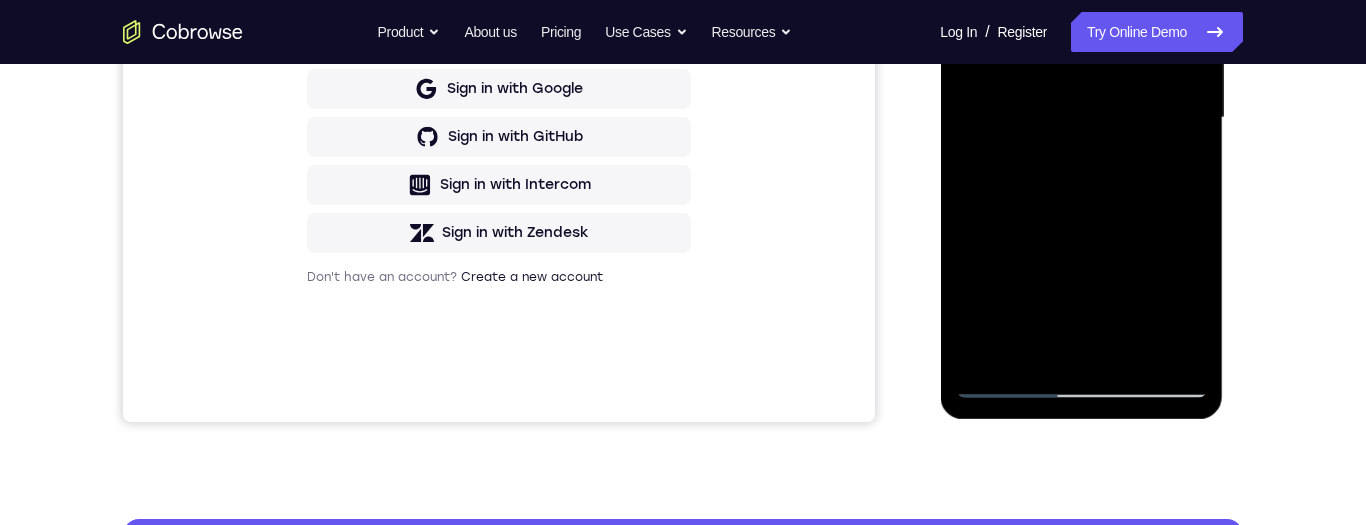 click at bounding box center [1081, 118] 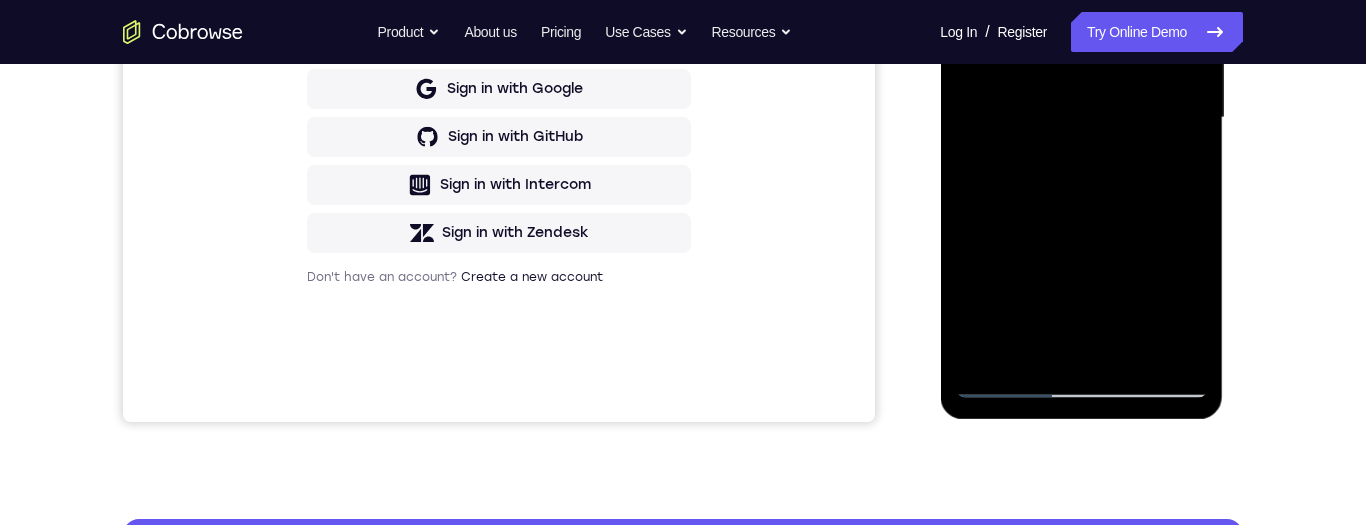 click at bounding box center (1081, 118) 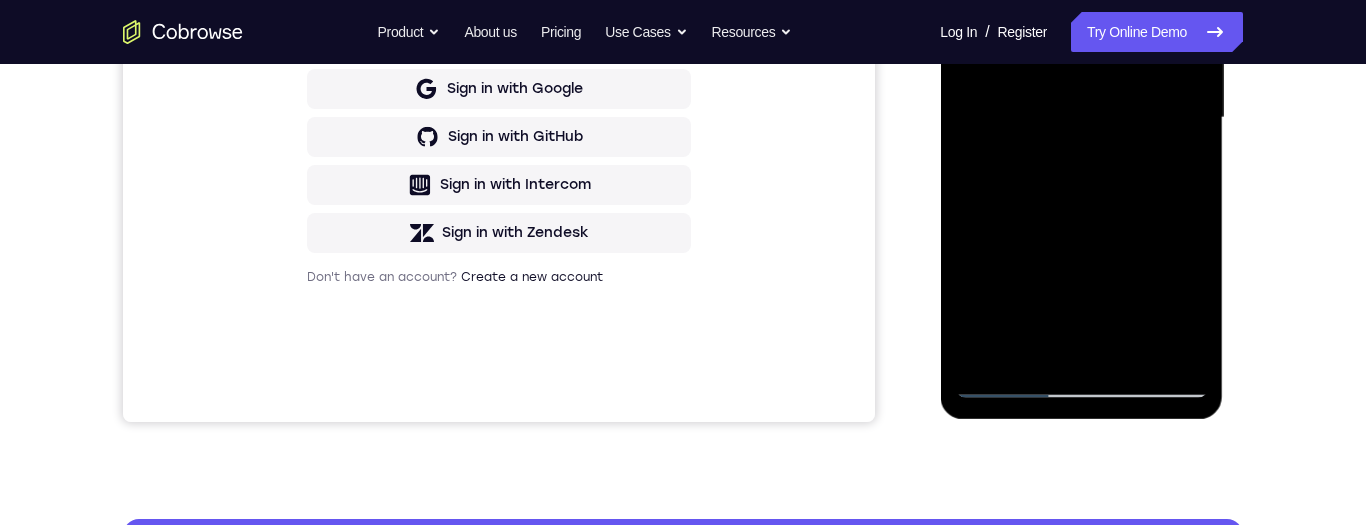 click at bounding box center [1081, 118] 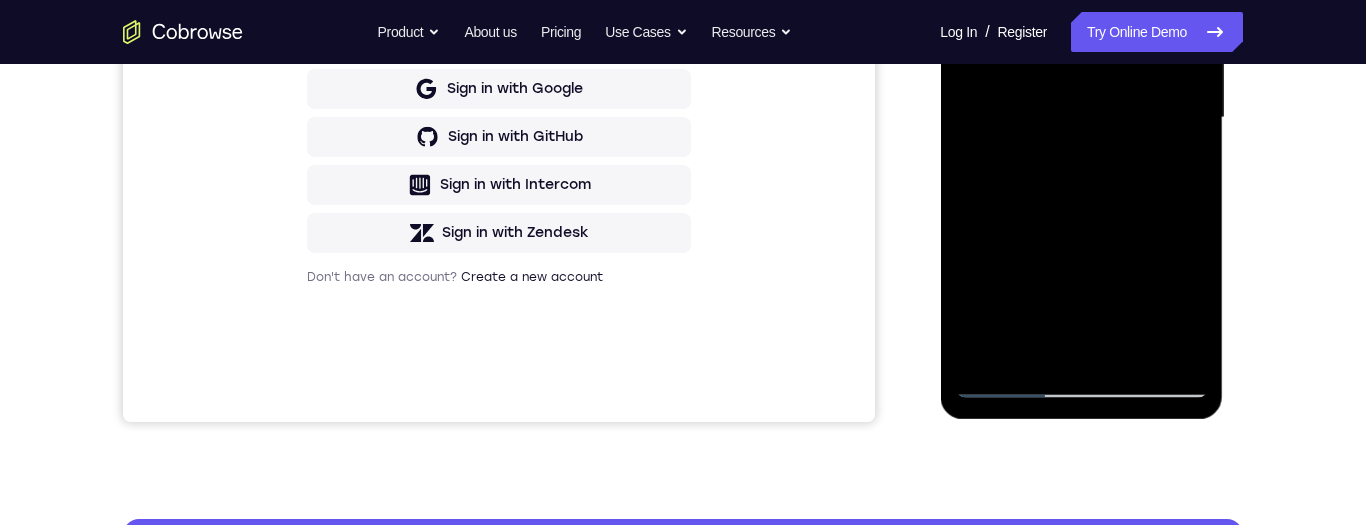 click at bounding box center [1081, 118] 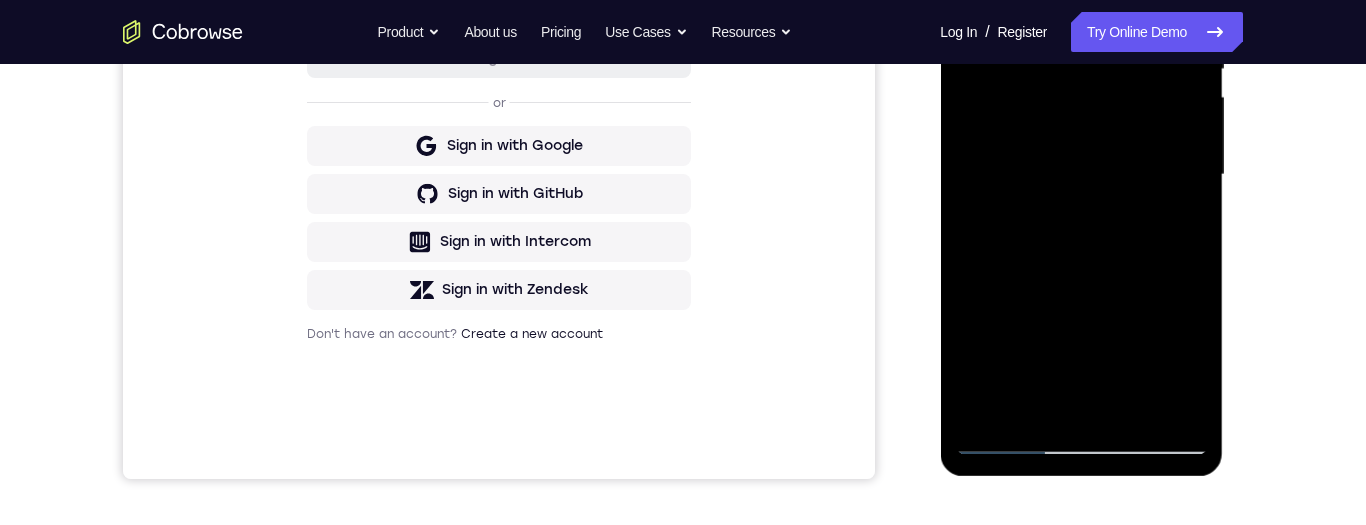 scroll, scrollTop: 439, scrollLeft: 0, axis: vertical 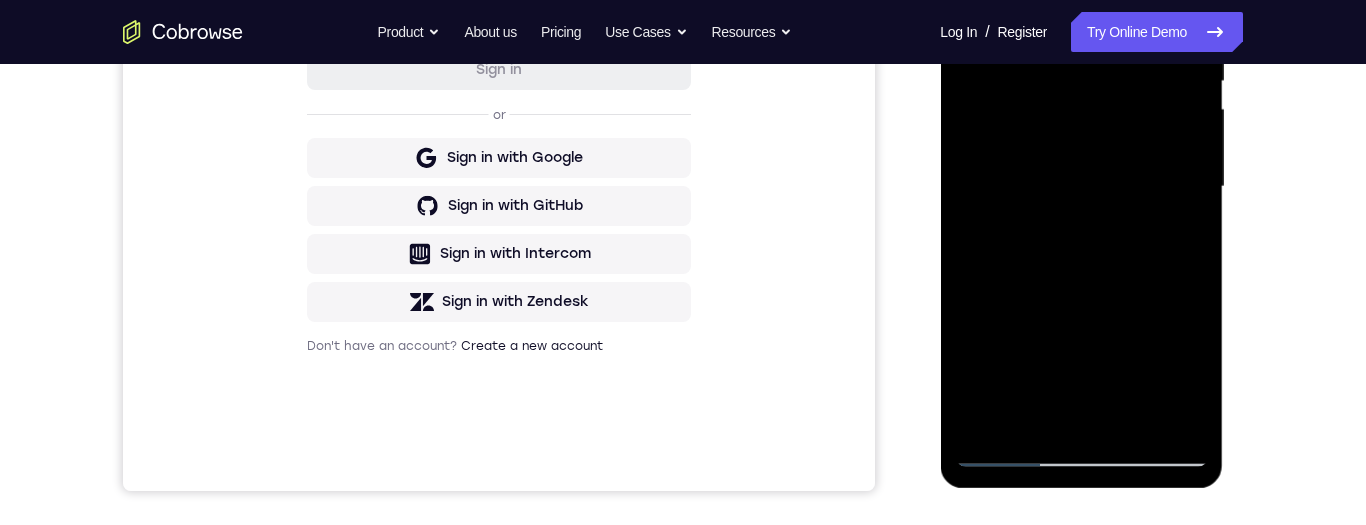 click at bounding box center (1081, 187) 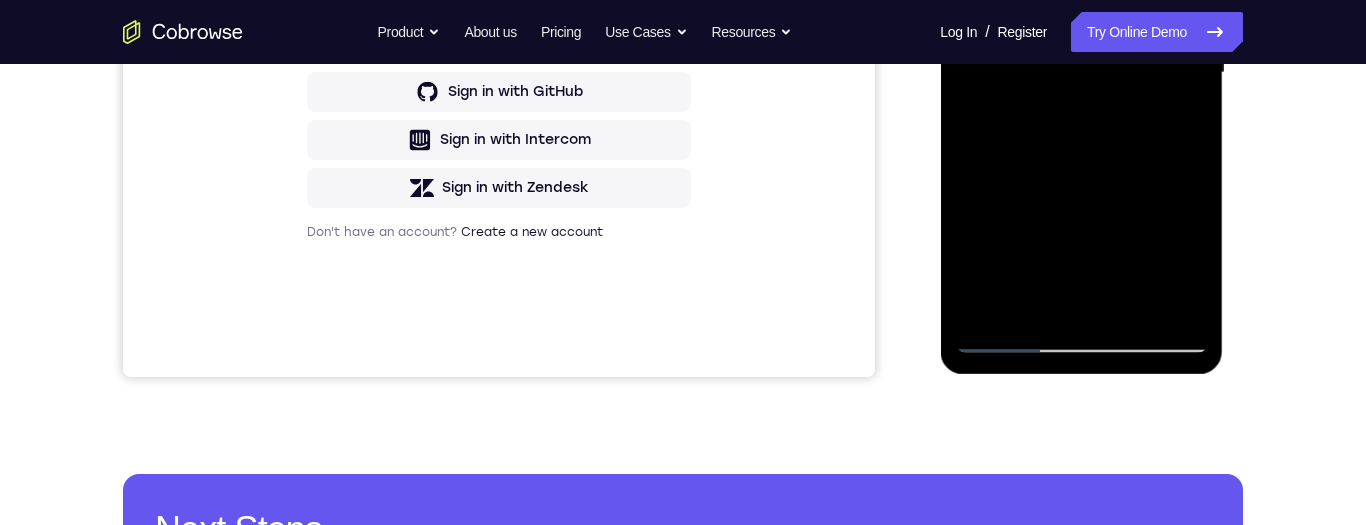scroll, scrollTop: 573, scrollLeft: 0, axis: vertical 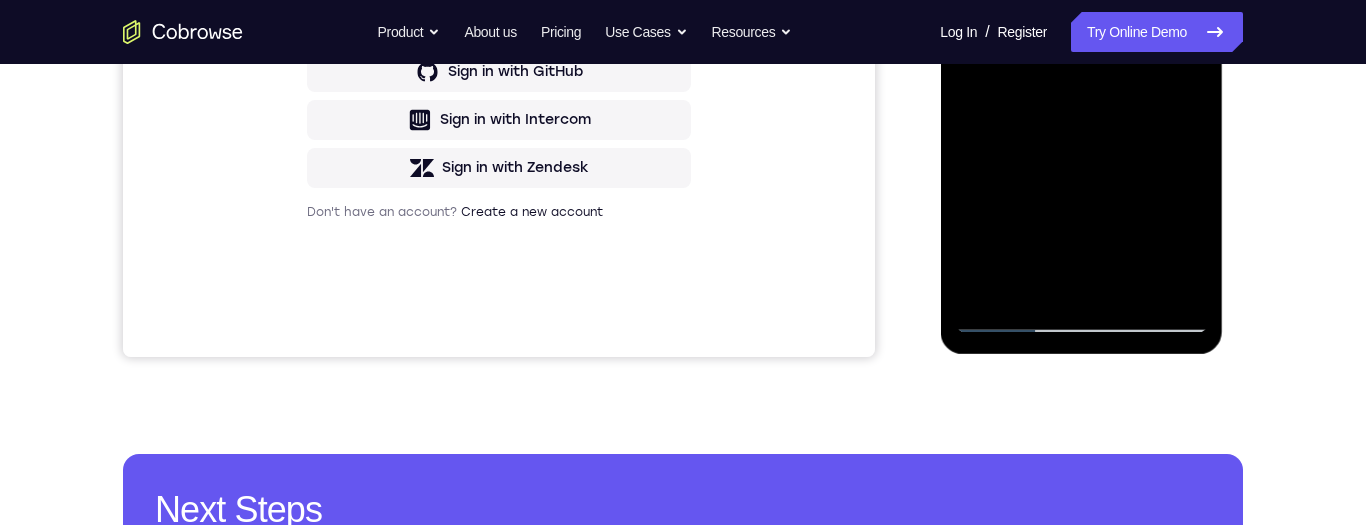 click at bounding box center (1081, 53) 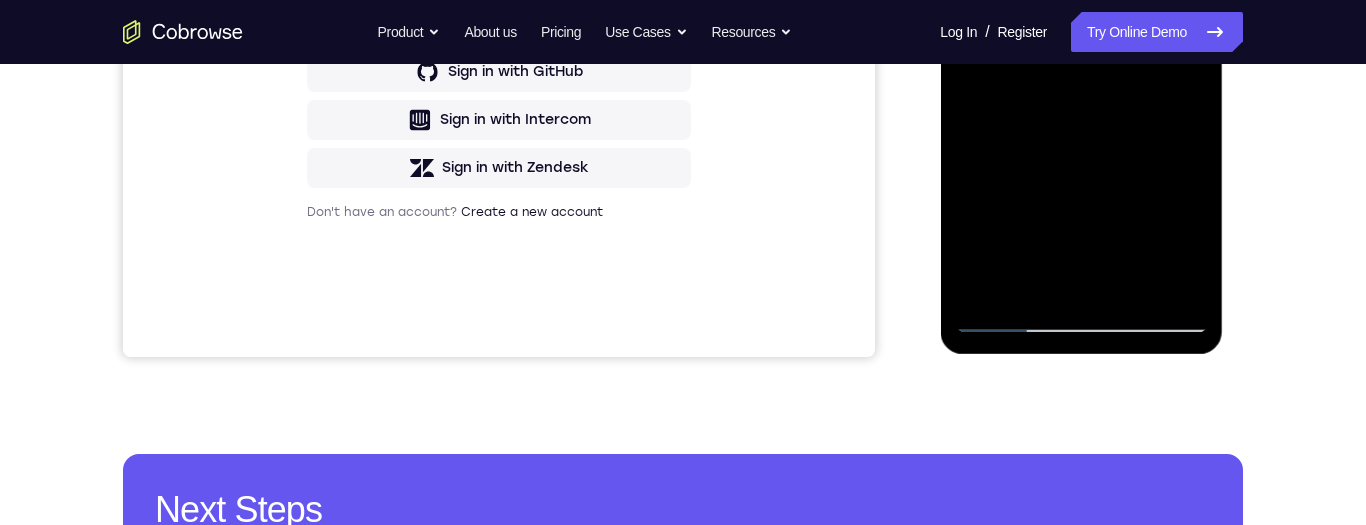 click at bounding box center [1081, 53] 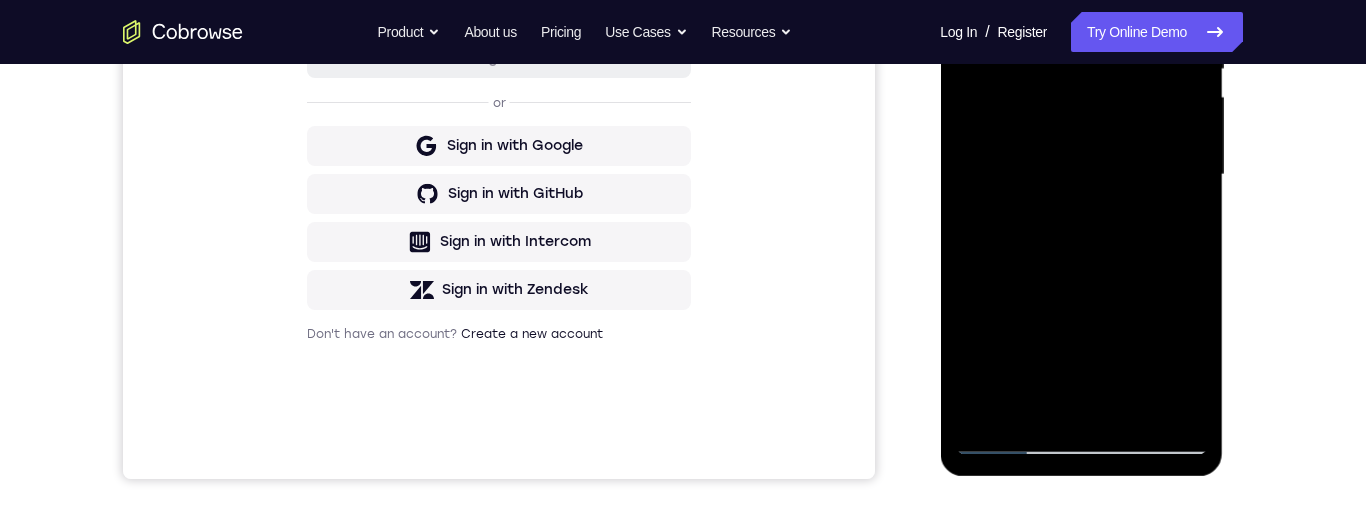 scroll, scrollTop: 441, scrollLeft: 0, axis: vertical 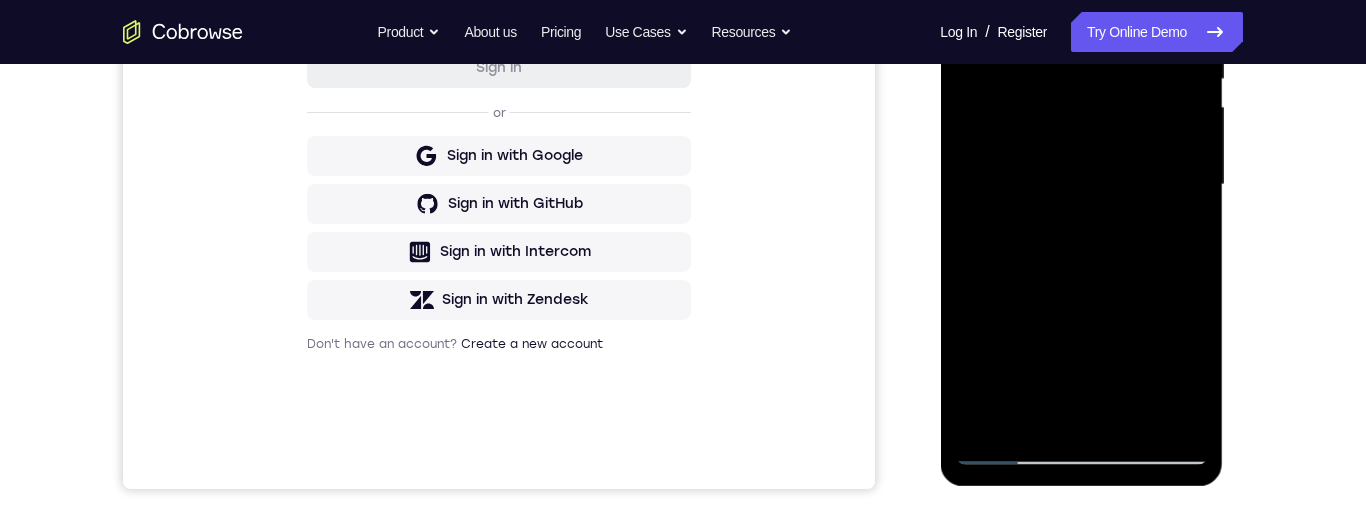 click at bounding box center [1081, 185] 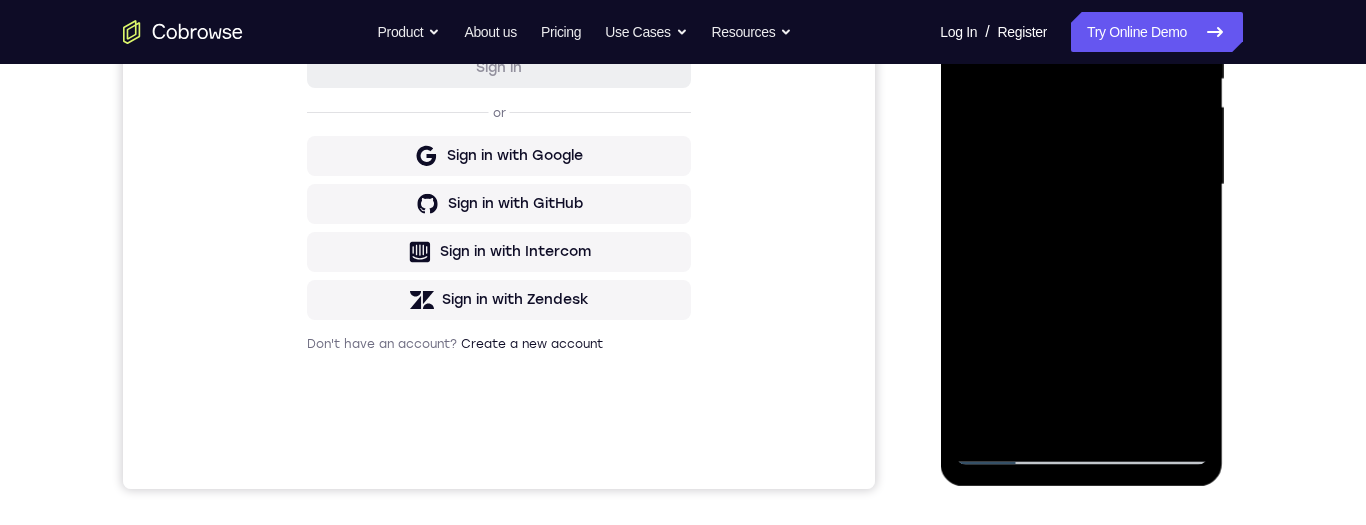 click at bounding box center [1081, 185] 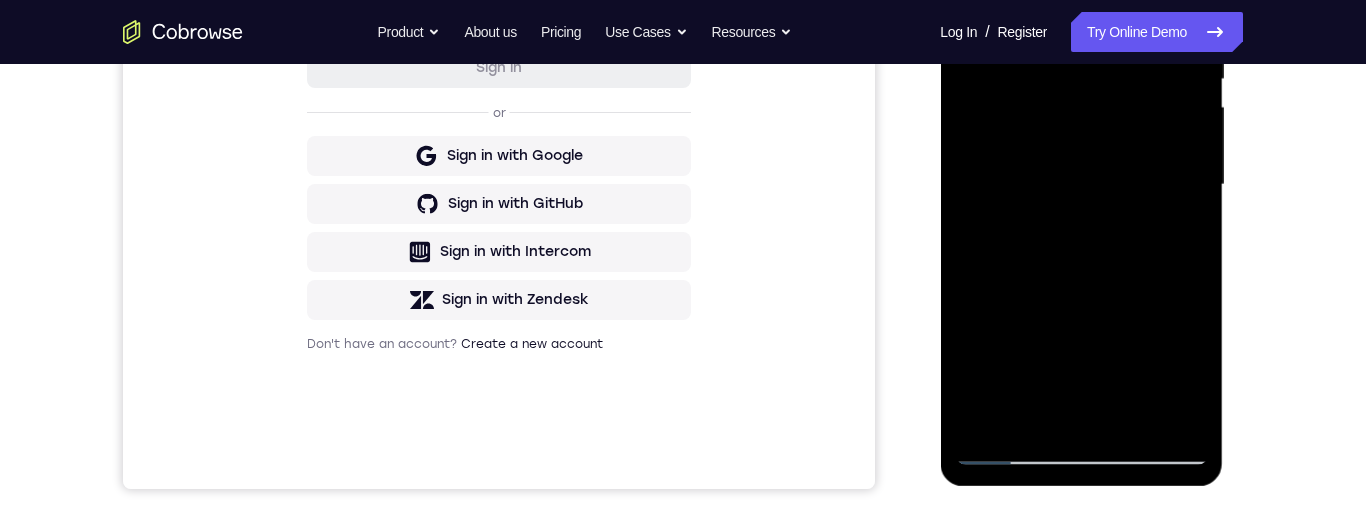 click at bounding box center [1081, 185] 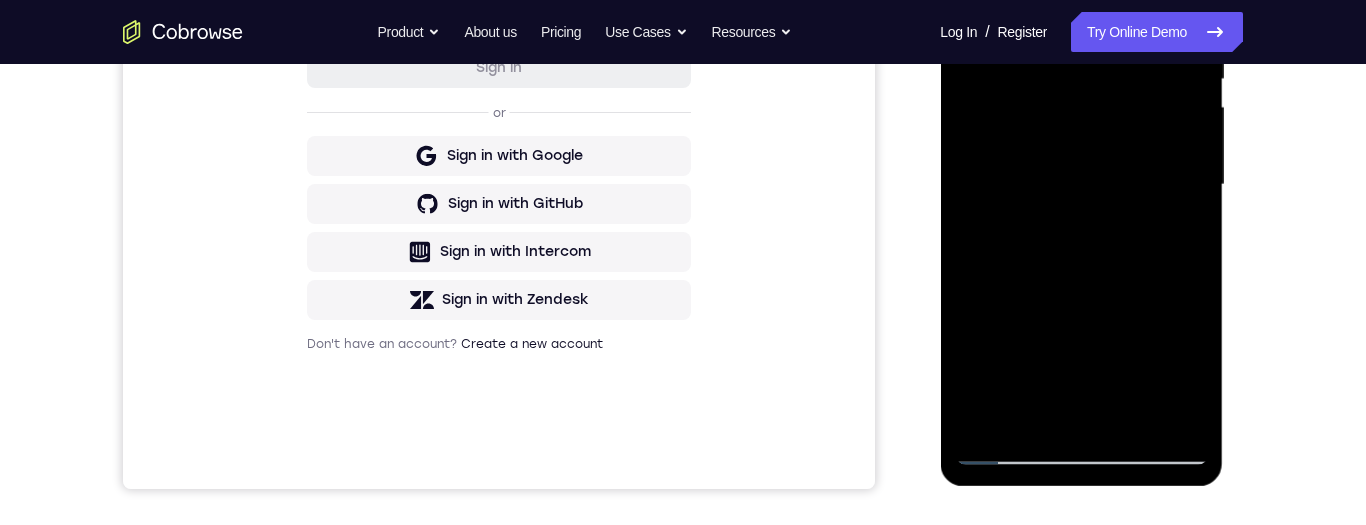 click at bounding box center [1081, 185] 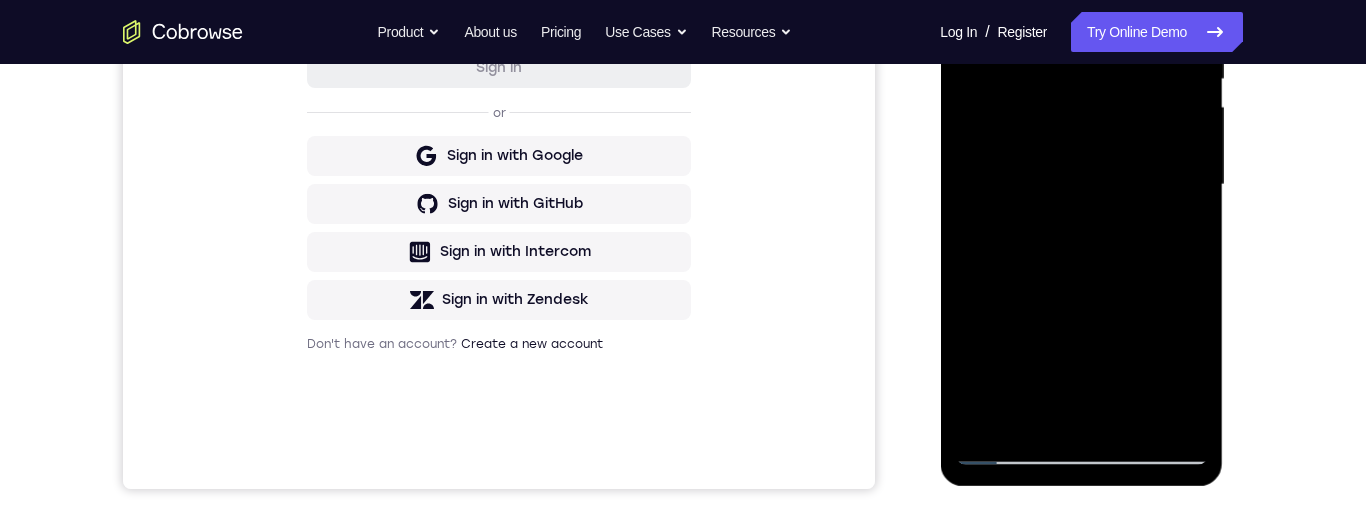 click at bounding box center [1081, 185] 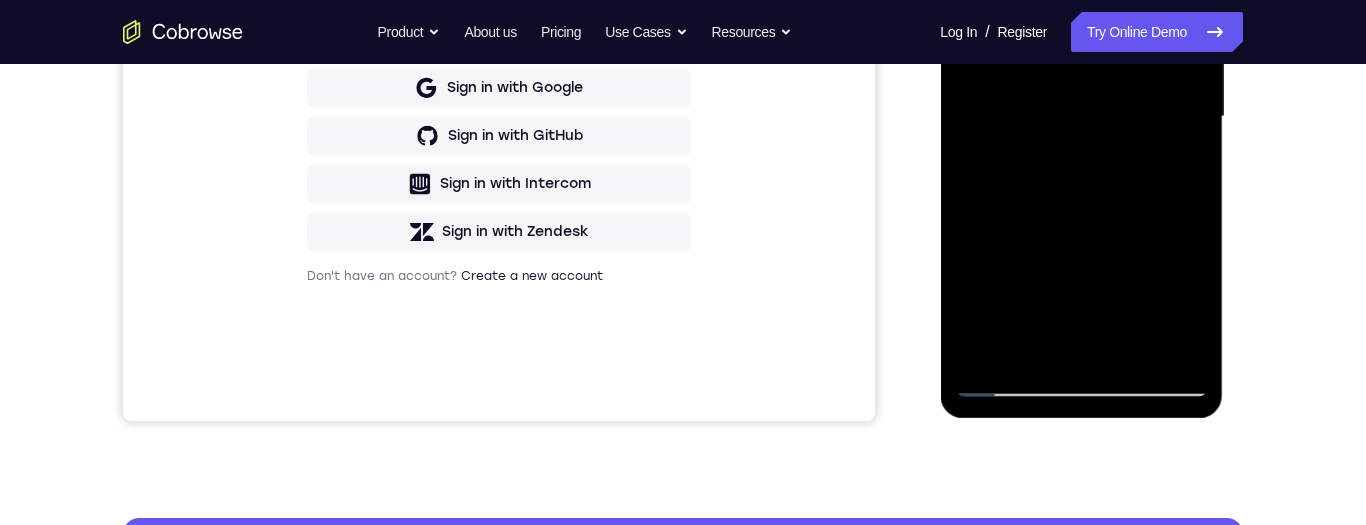 click at bounding box center (1081, 117) 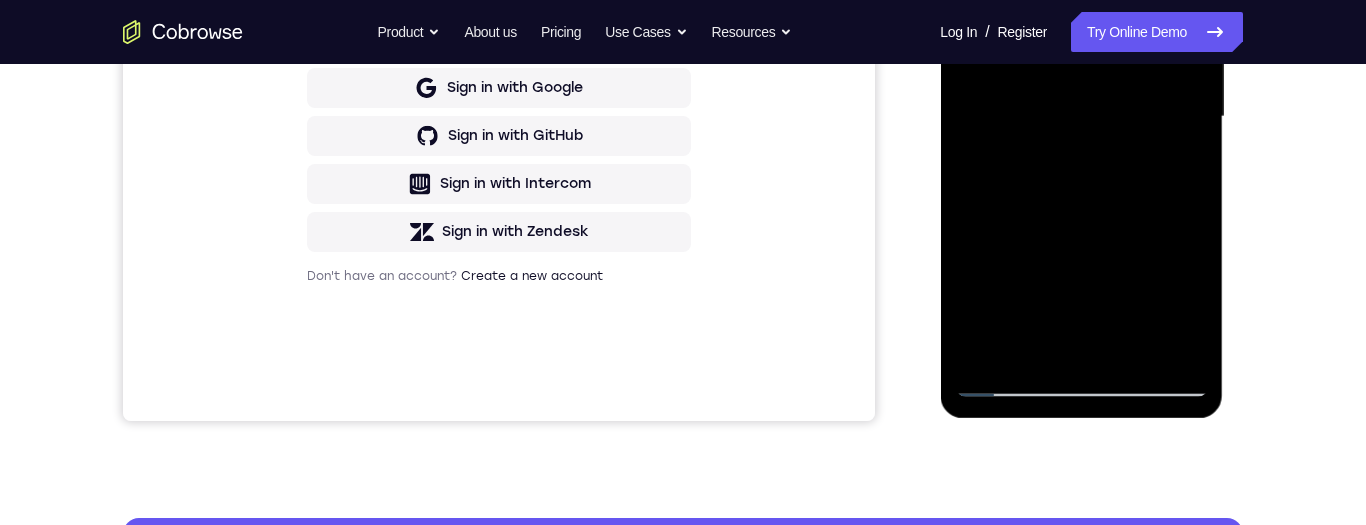 click at bounding box center [1081, 117] 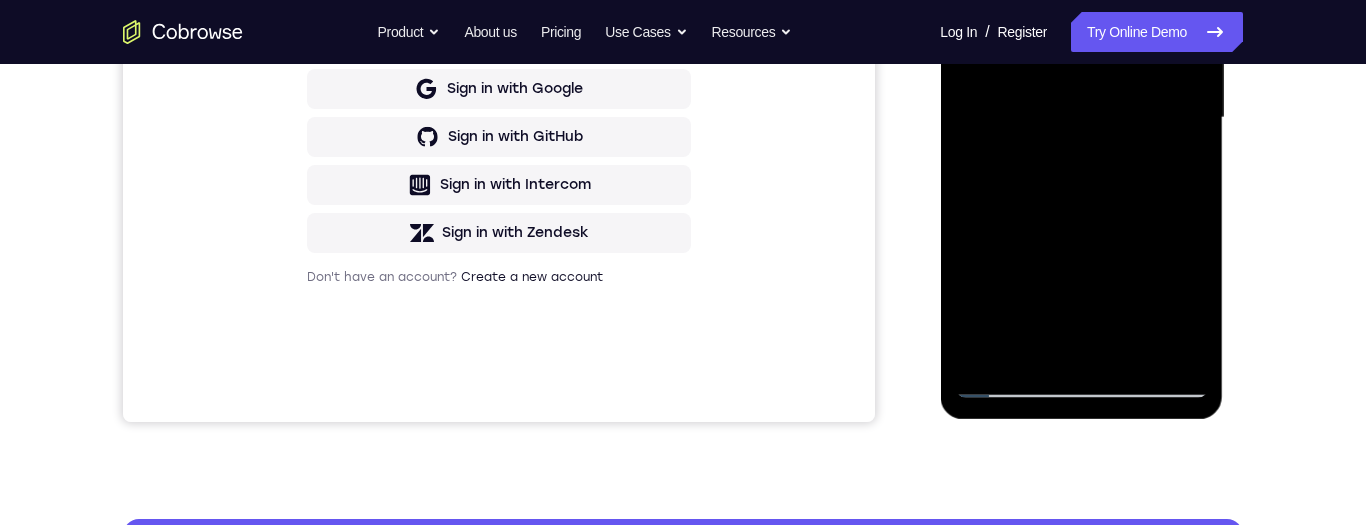 click at bounding box center [1081, 118] 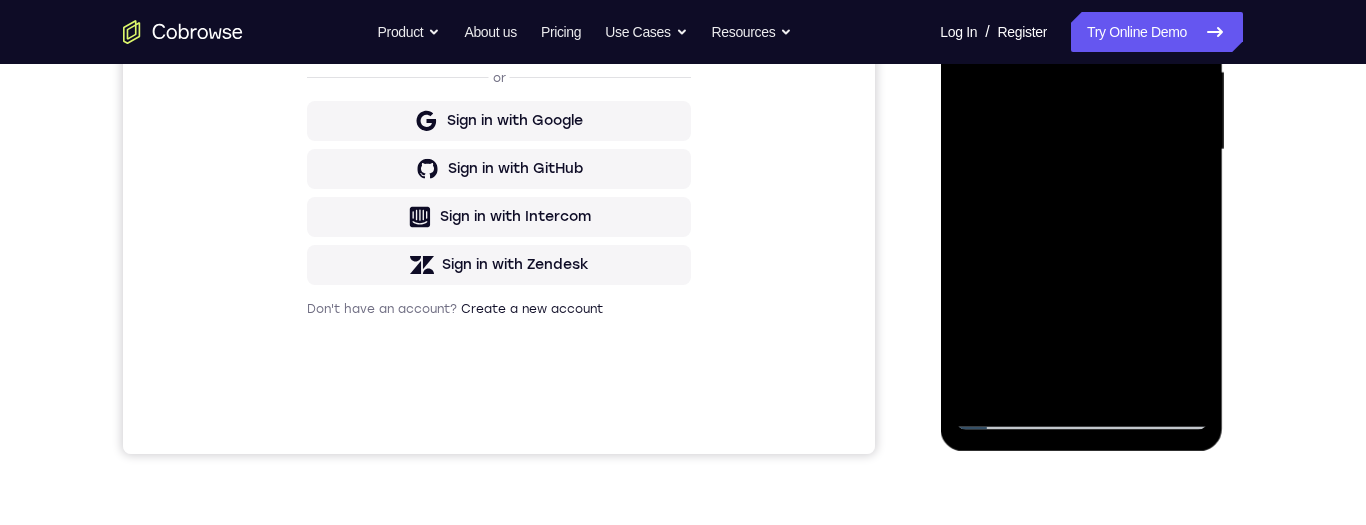click at bounding box center [1081, 150] 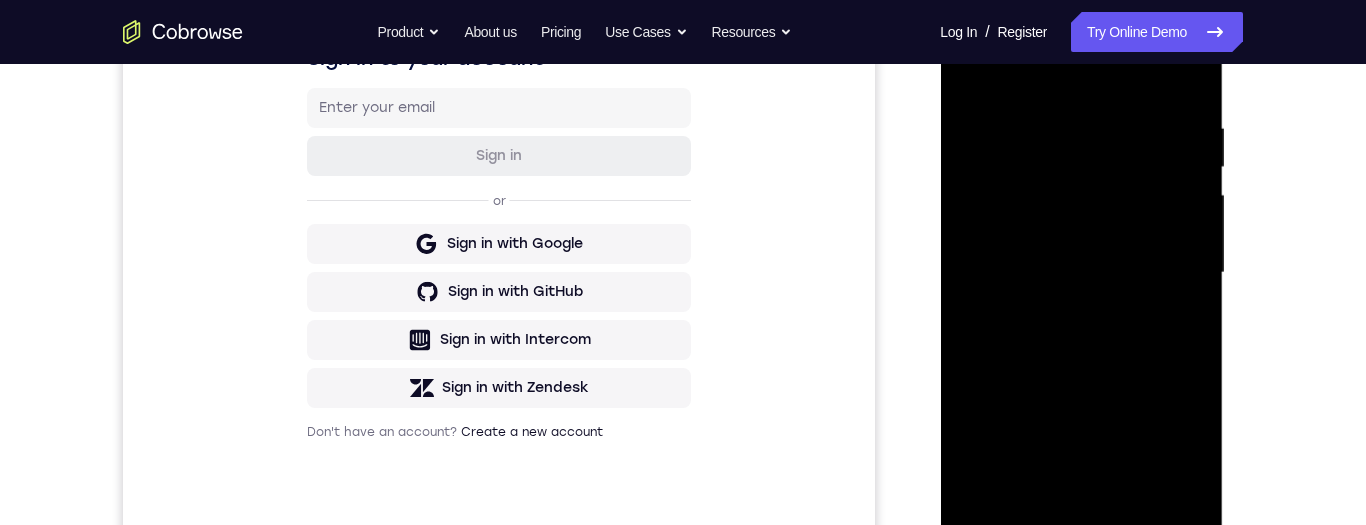 scroll, scrollTop: 351, scrollLeft: 0, axis: vertical 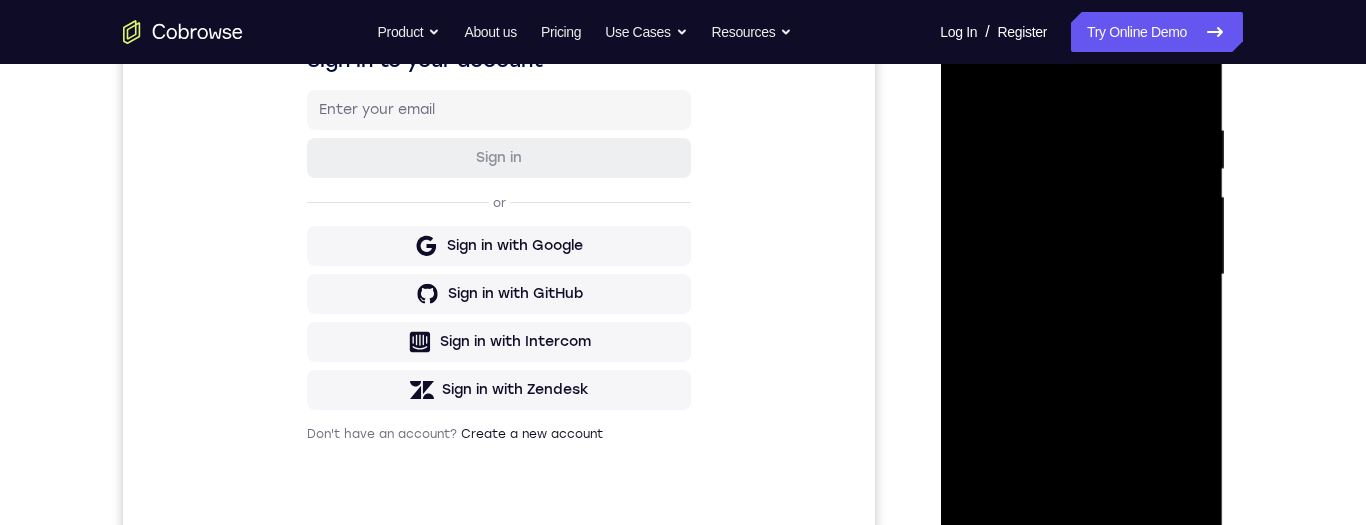 click at bounding box center [1081, 275] 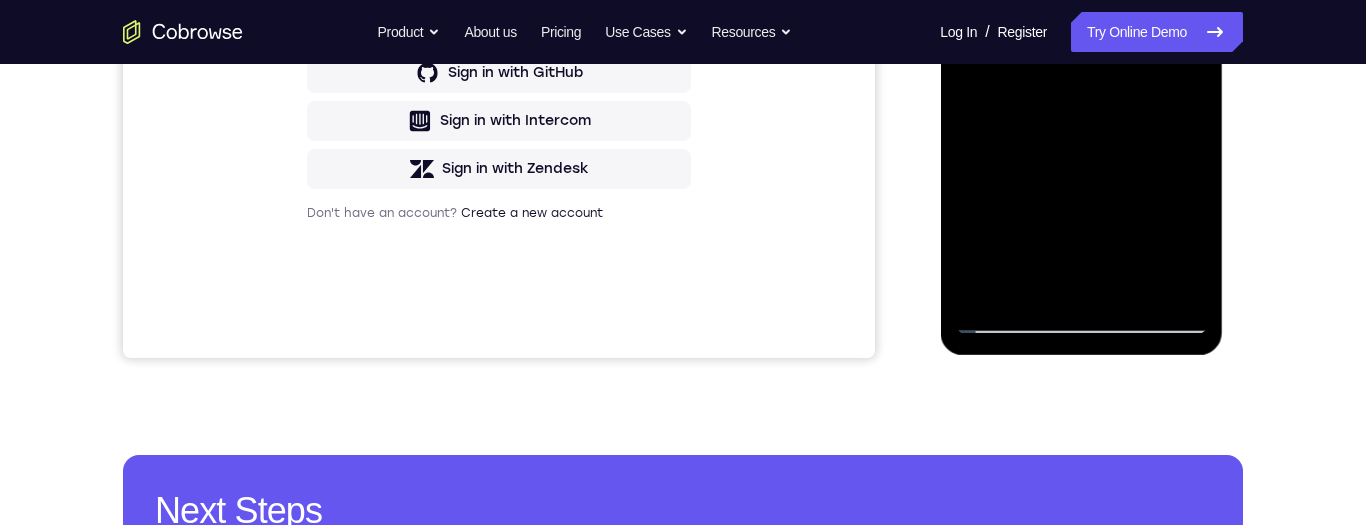 click at bounding box center [1081, 54] 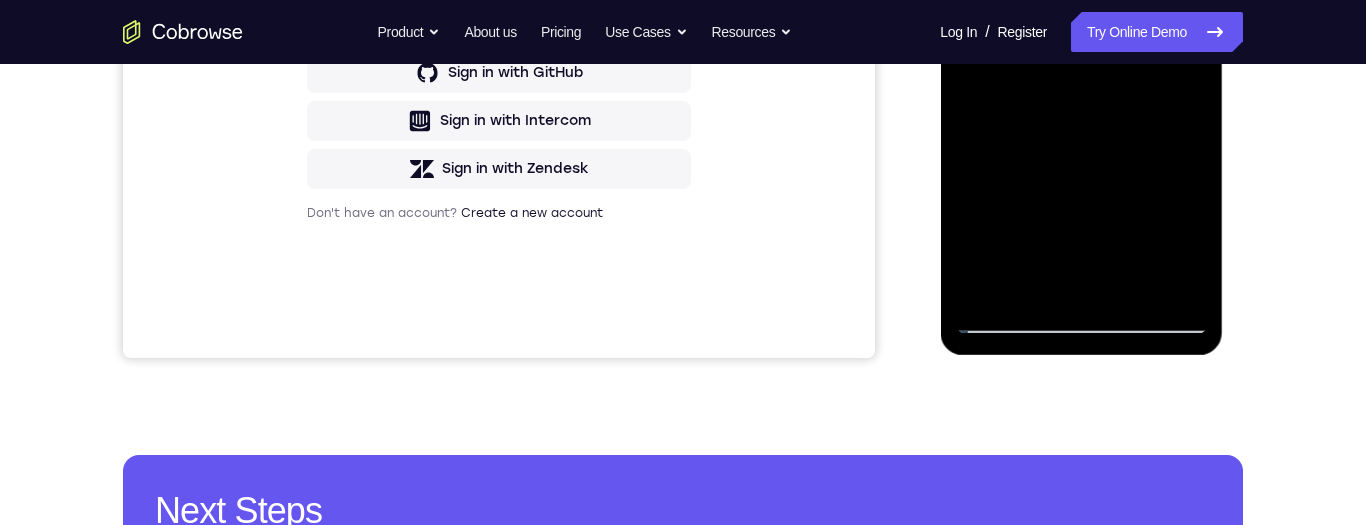 click at bounding box center (1081, 54) 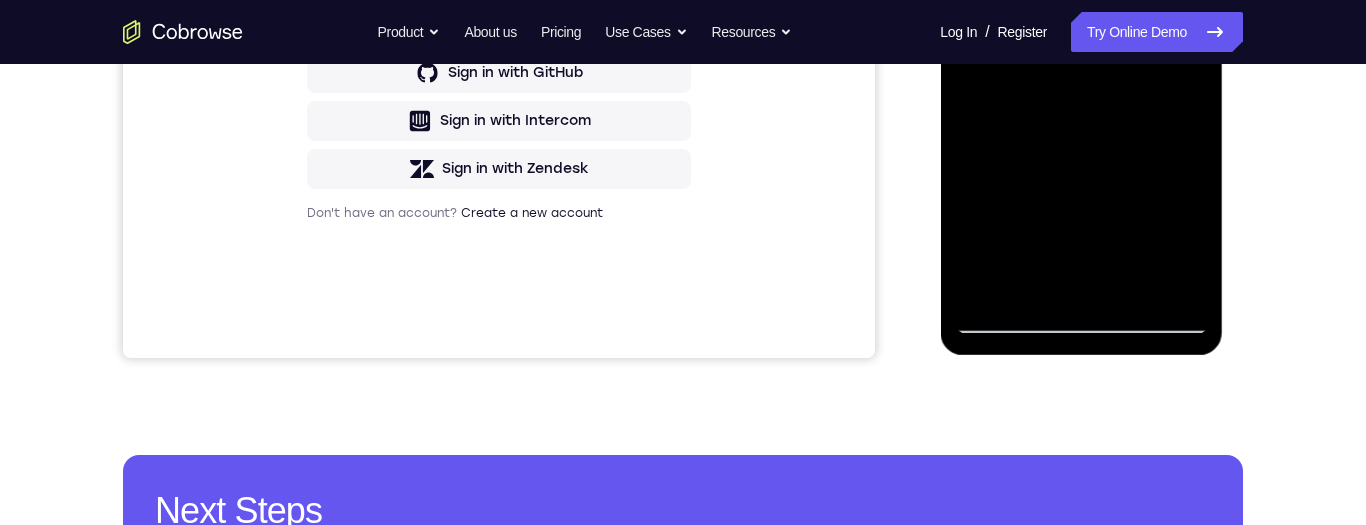click at bounding box center (1081, 54) 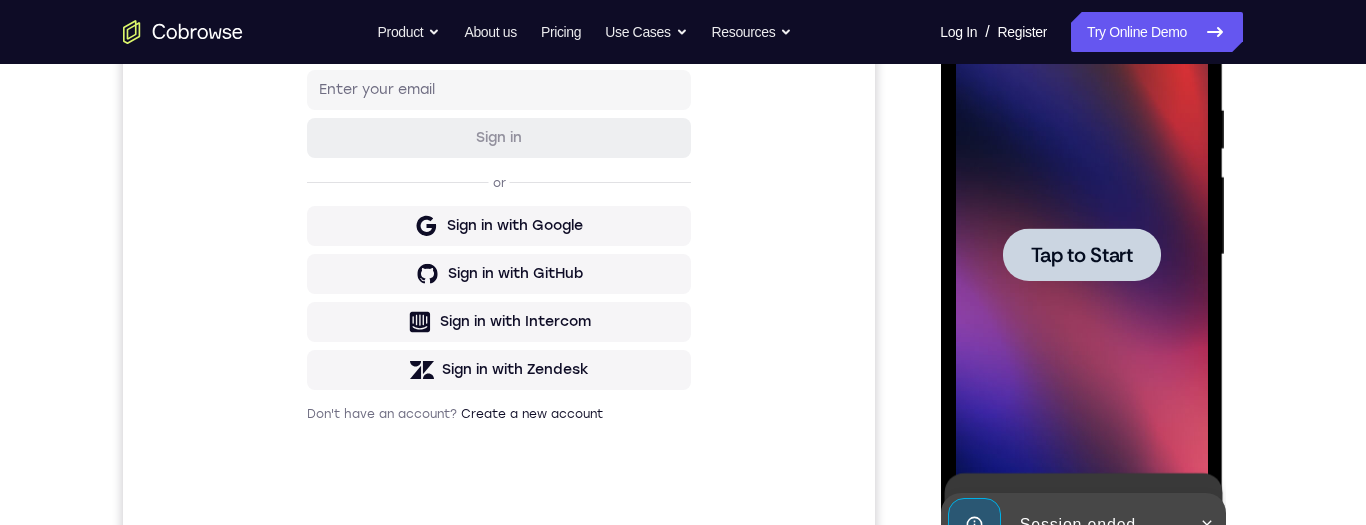 scroll, scrollTop: 0, scrollLeft: 0, axis: both 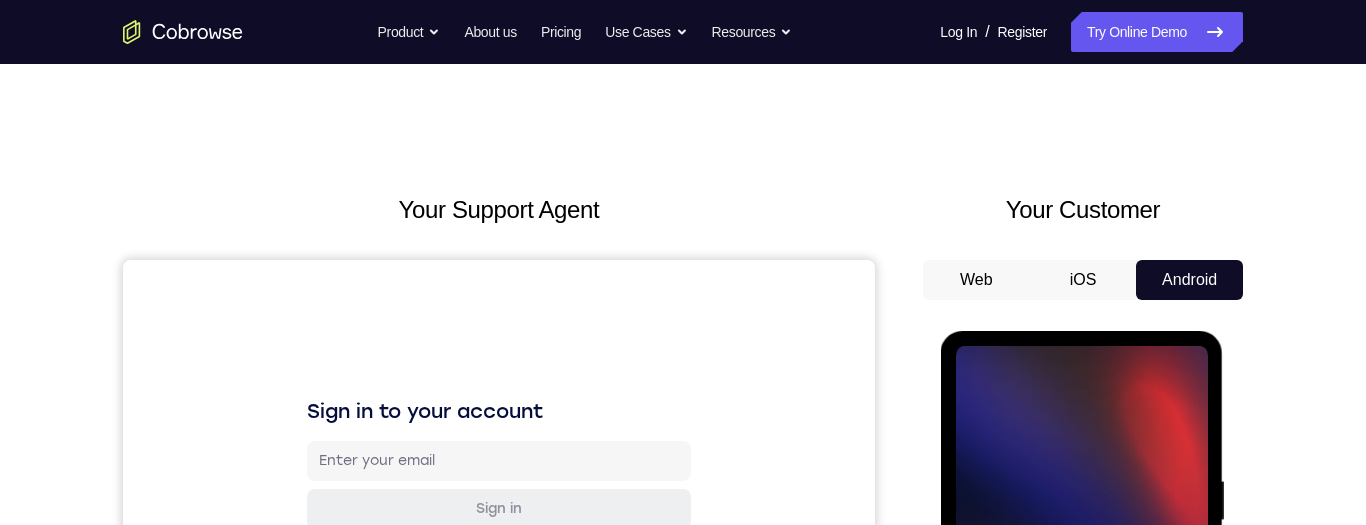 click on "Your Support Agent             Your Customer       Web   iOS   Android                         Next Steps   We’d be happy to give a product demo, answer any technical questions, or share best practices.          Create An Account             Contact Sales" at bounding box center (683, 723) 